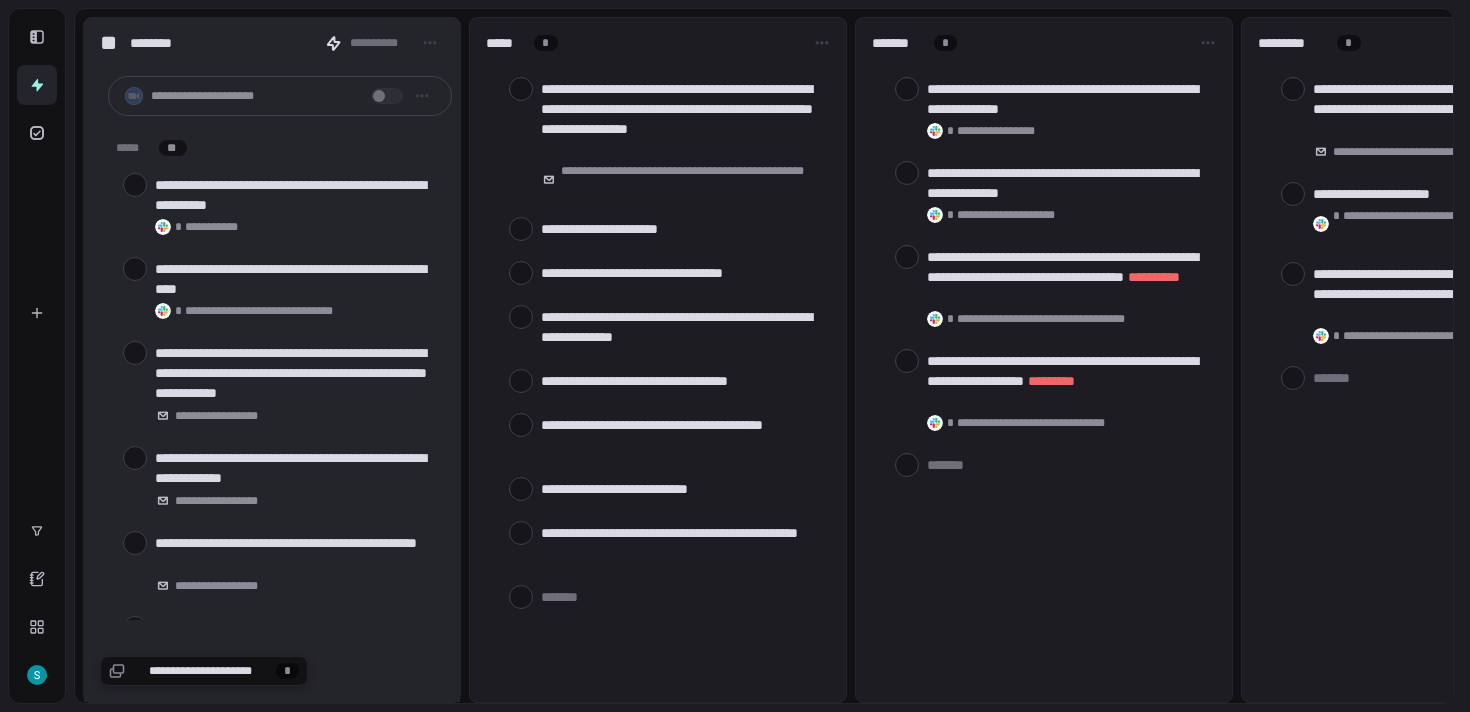 scroll, scrollTop: 0, scrollLeft: 0, axis: both 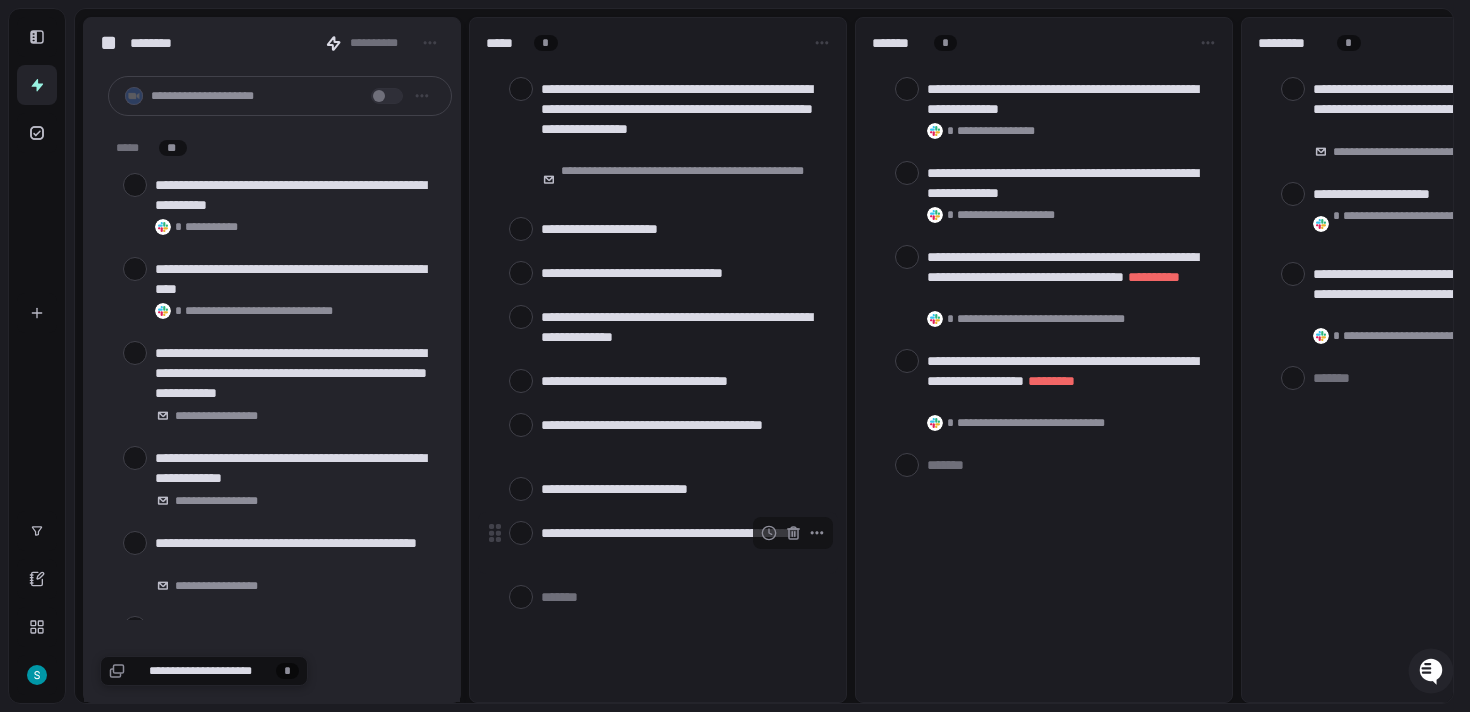 click at bounding box center (521, 533) 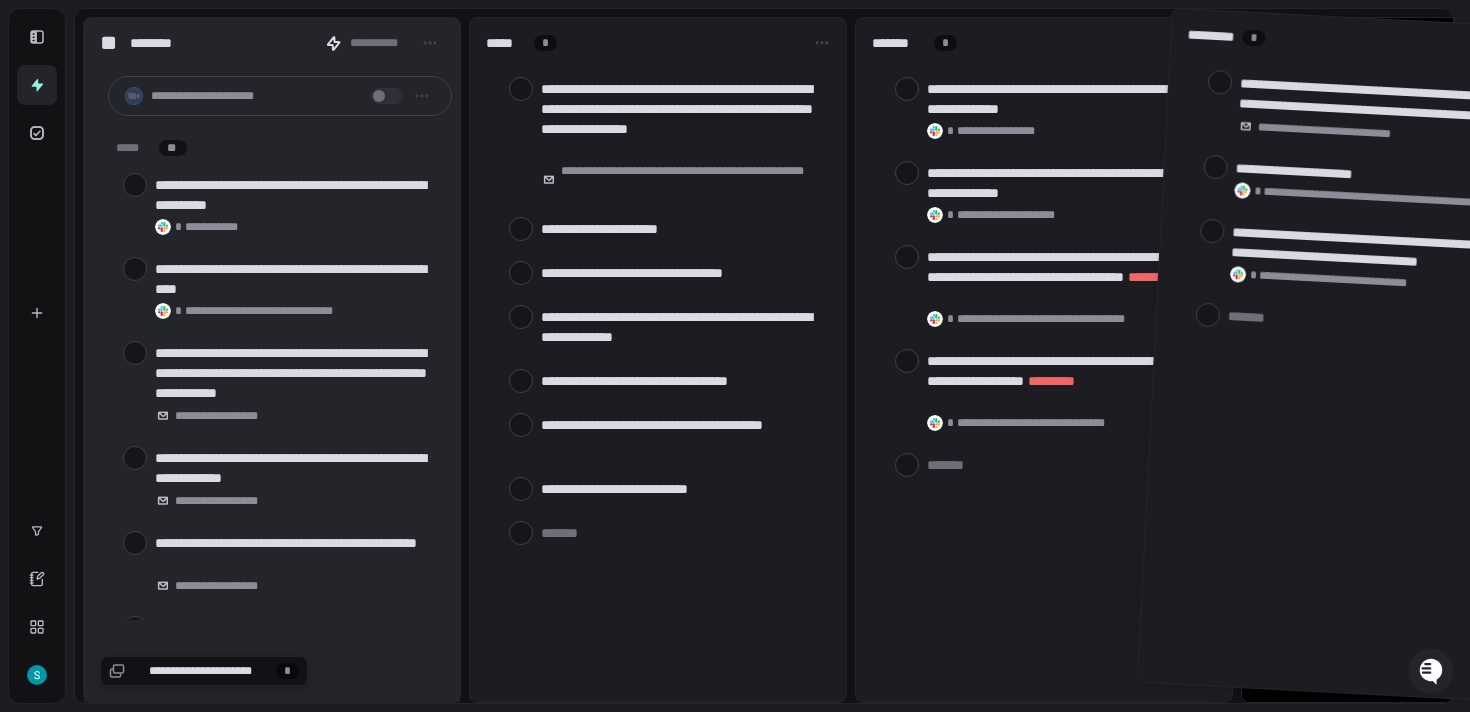scroll, scrollTop: 0, scrollLeft: 180, axis: horizontal 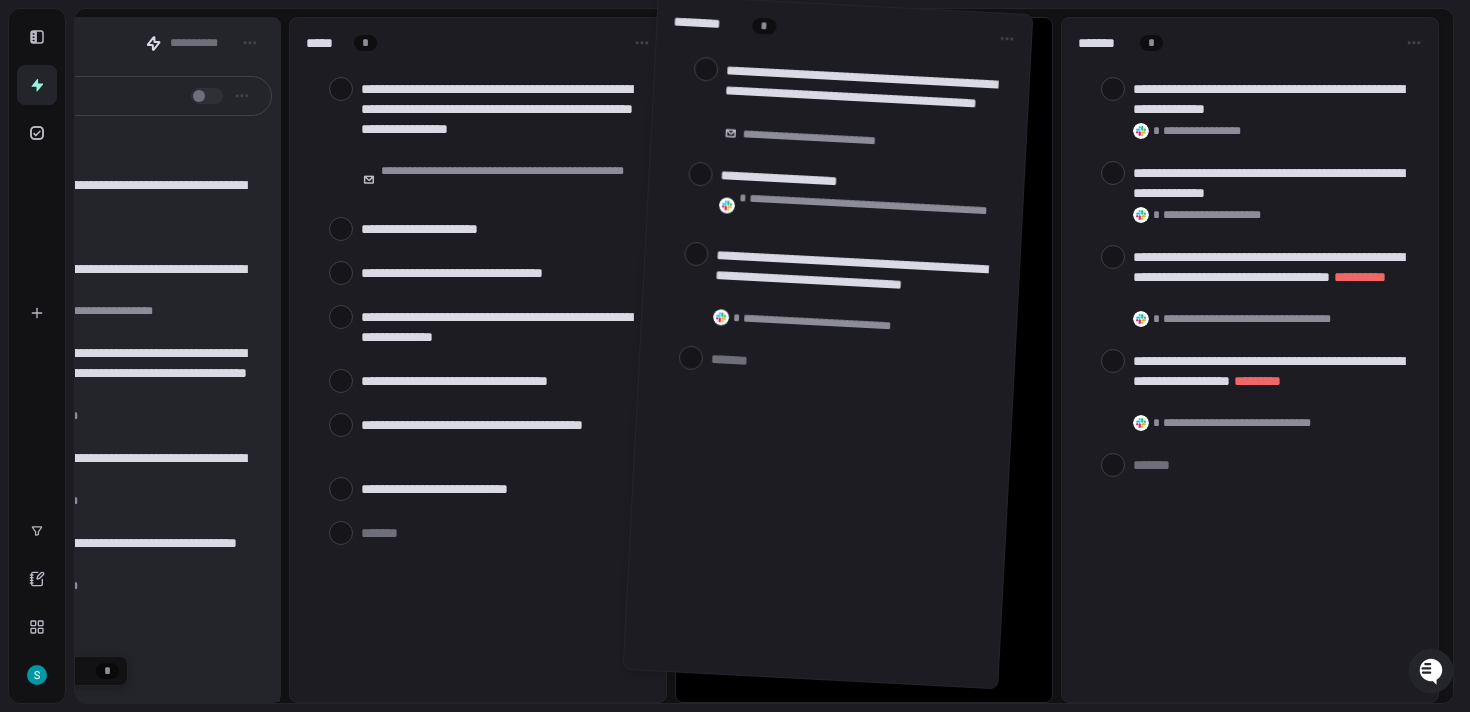 drag, startPoint x: 1397, startPoint y: 45, endPoint x: 809, endPoint y: 33, distance: 588.12244 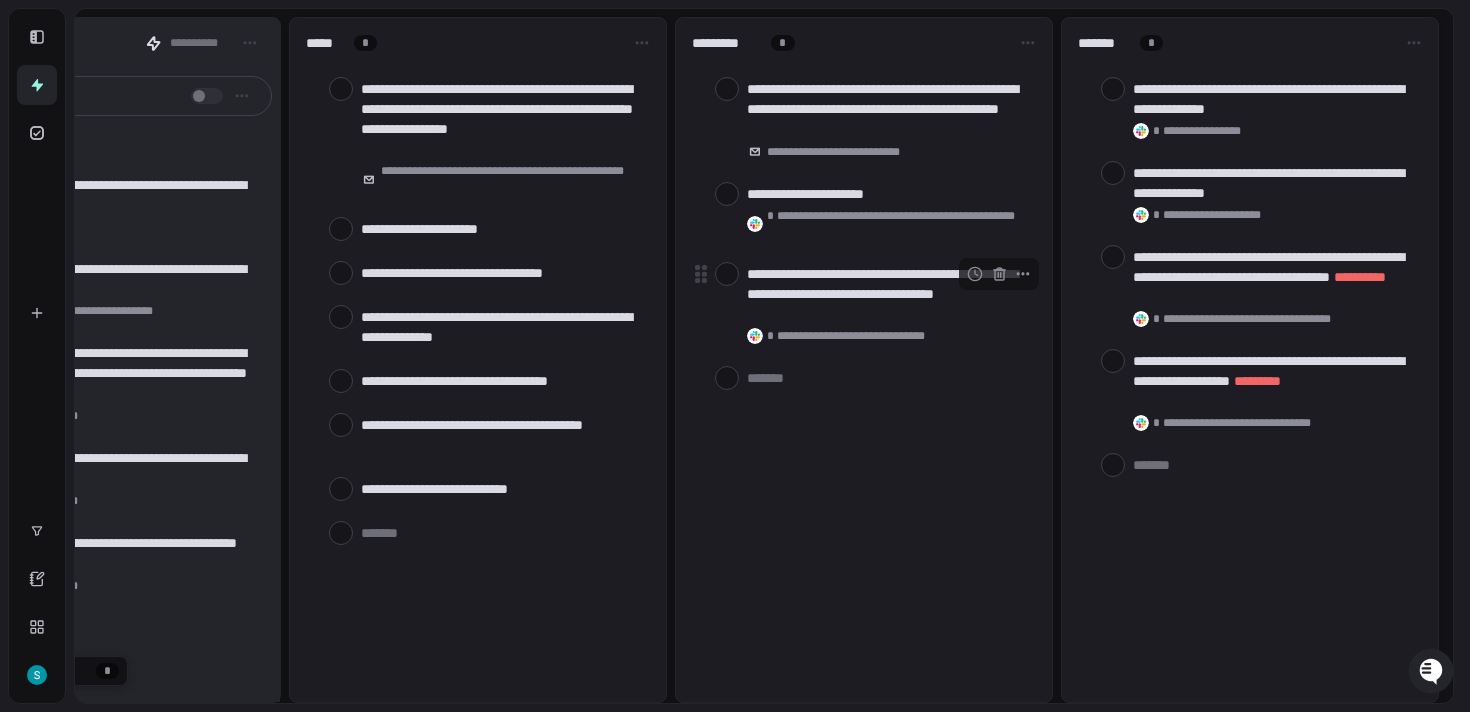 click at bounding box center [727, 274] 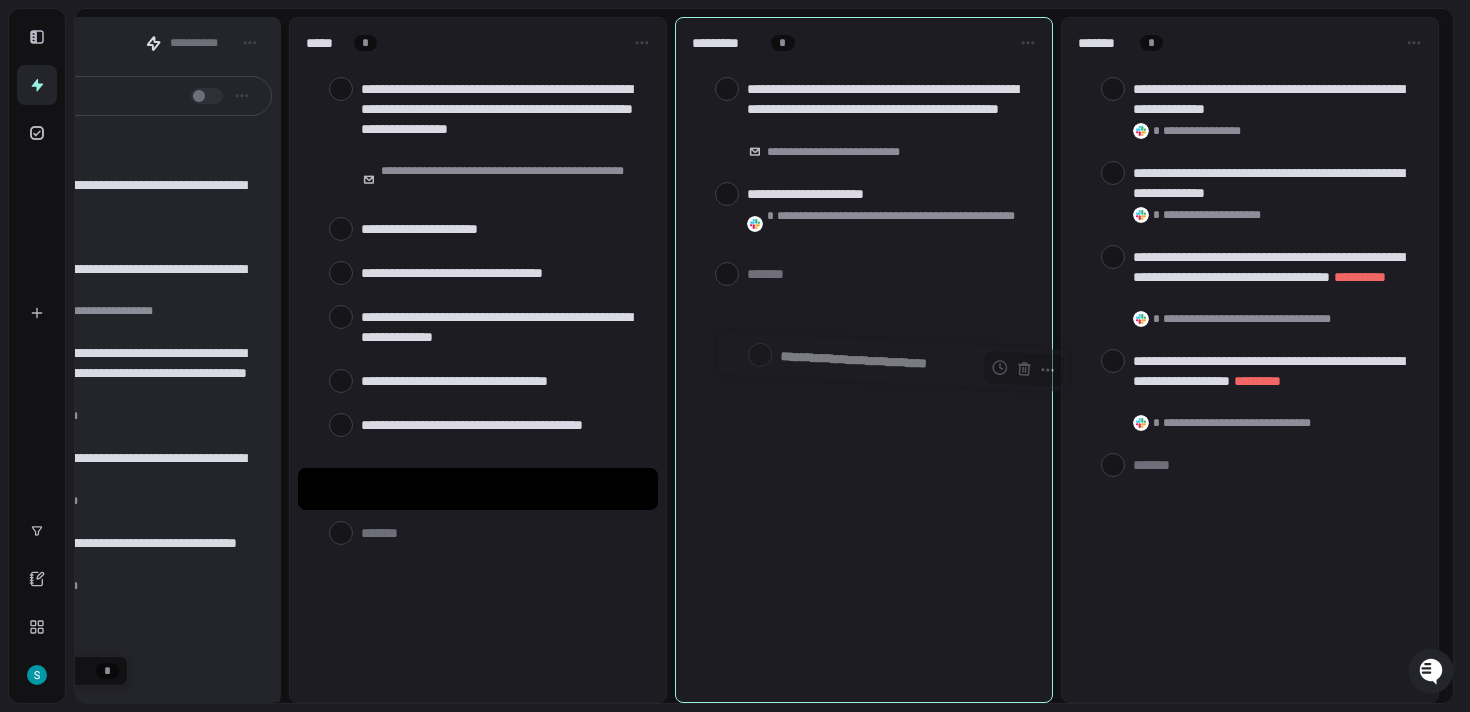 drag, startPoint x: 413, startPoint y: 491, endPoint x: 821, endPoint y: 340, distance: 435.04596 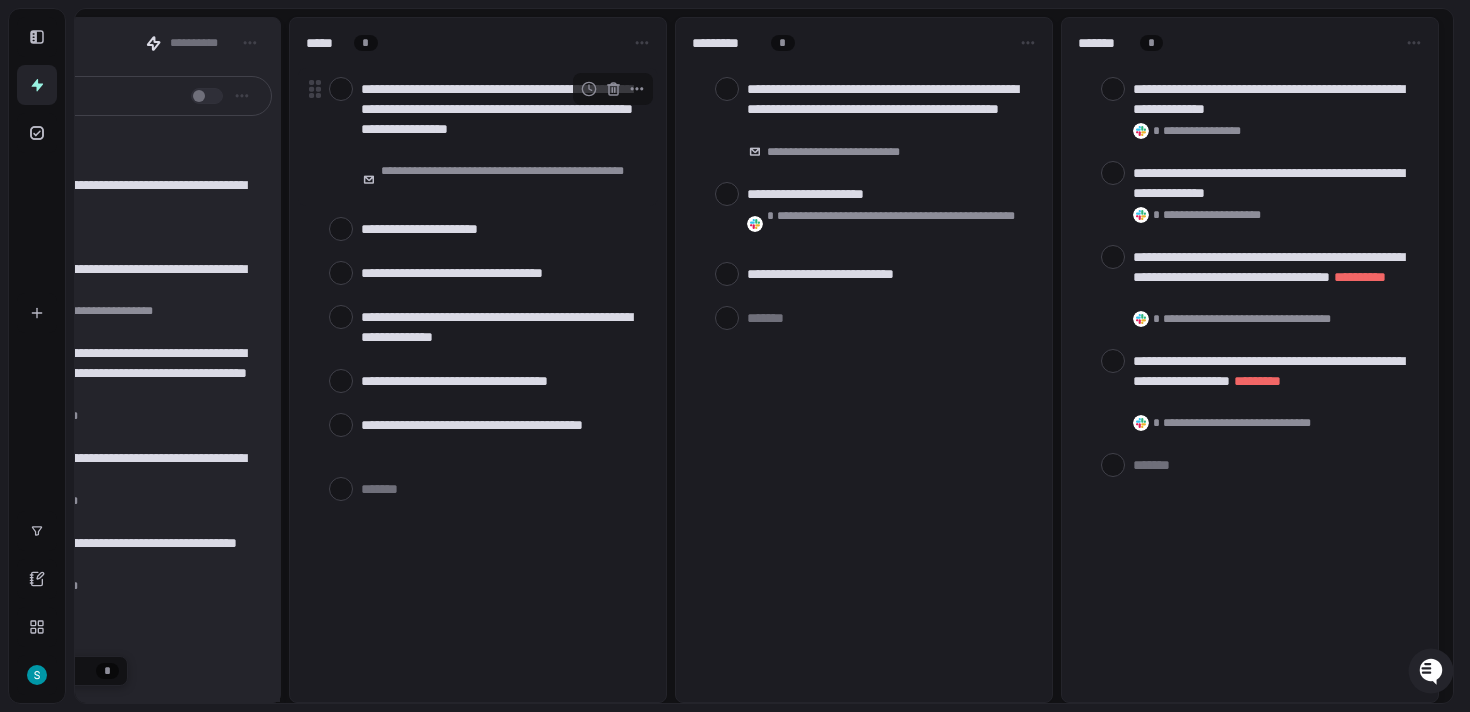 click at bounding box center (341, 89) 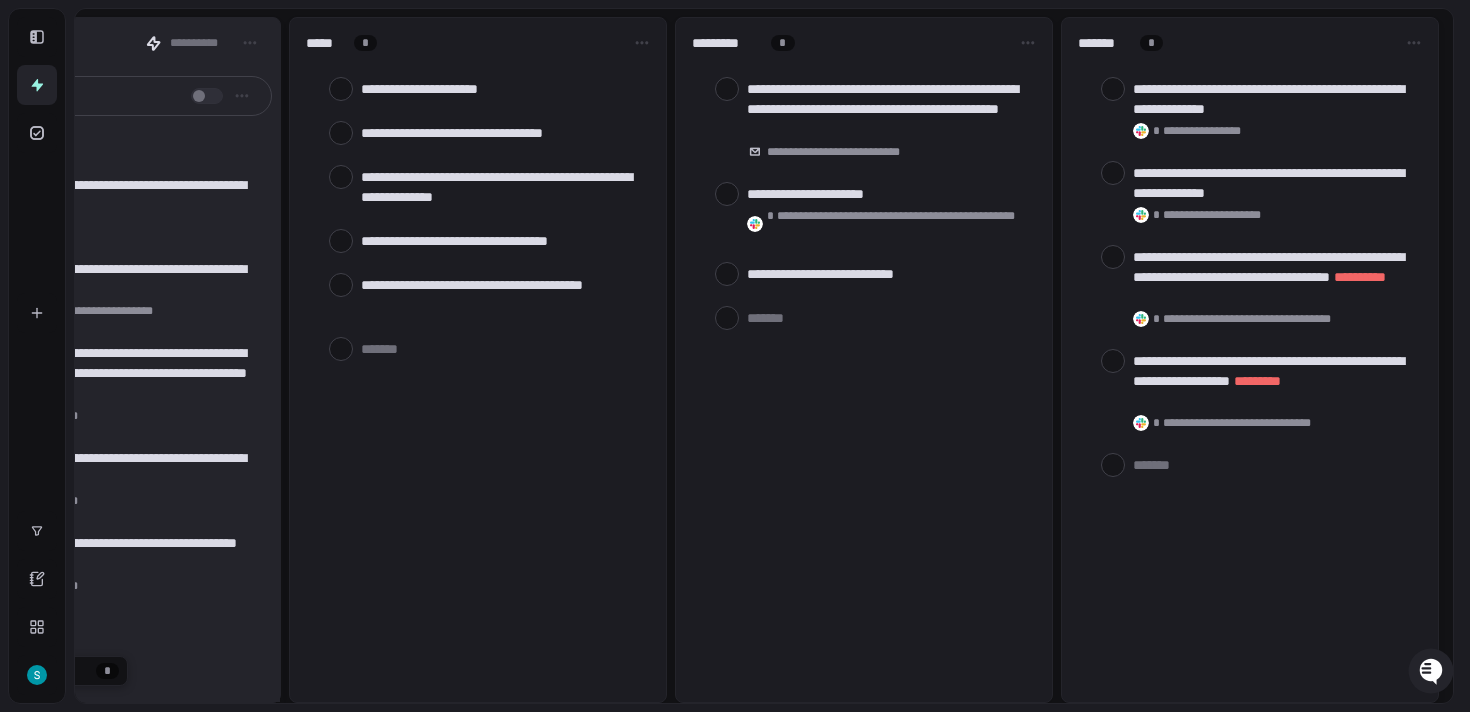 type on "*" 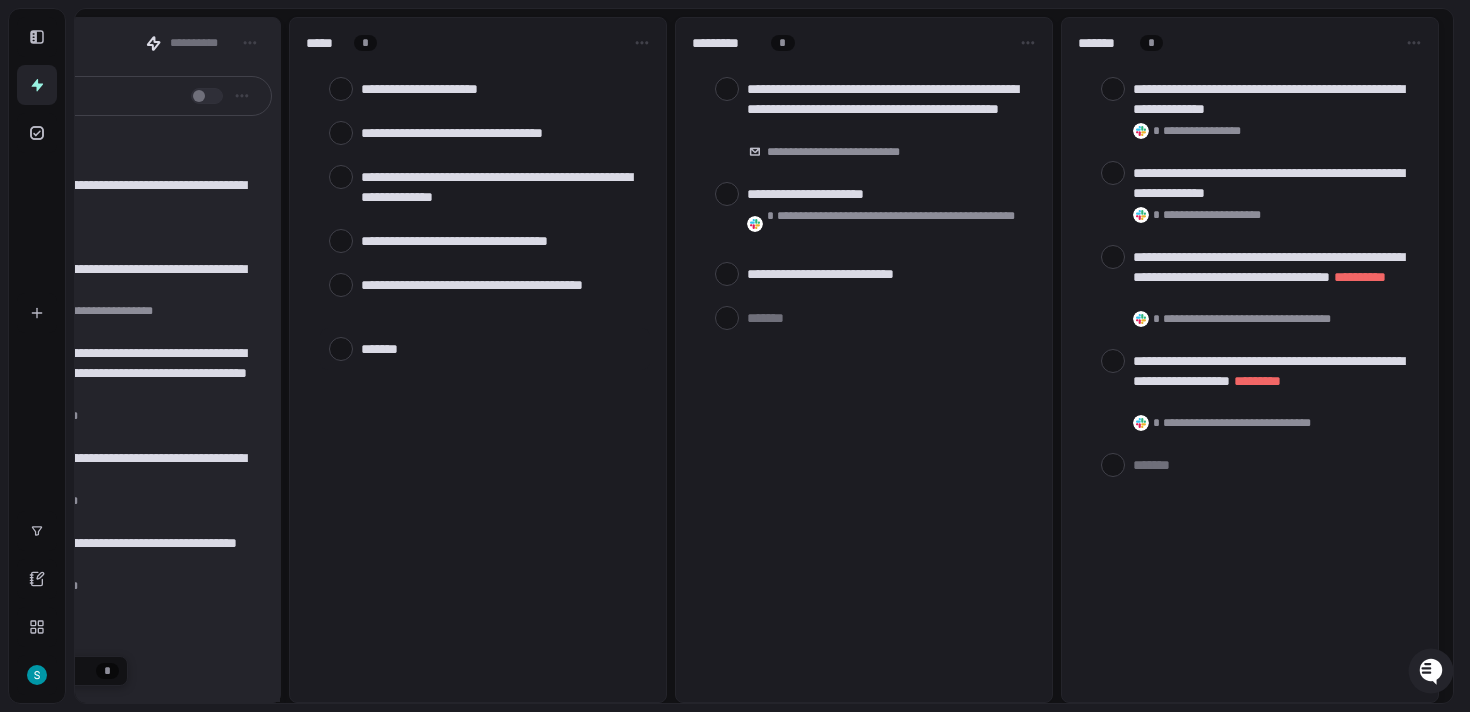 click at bounding box center [501, 348] 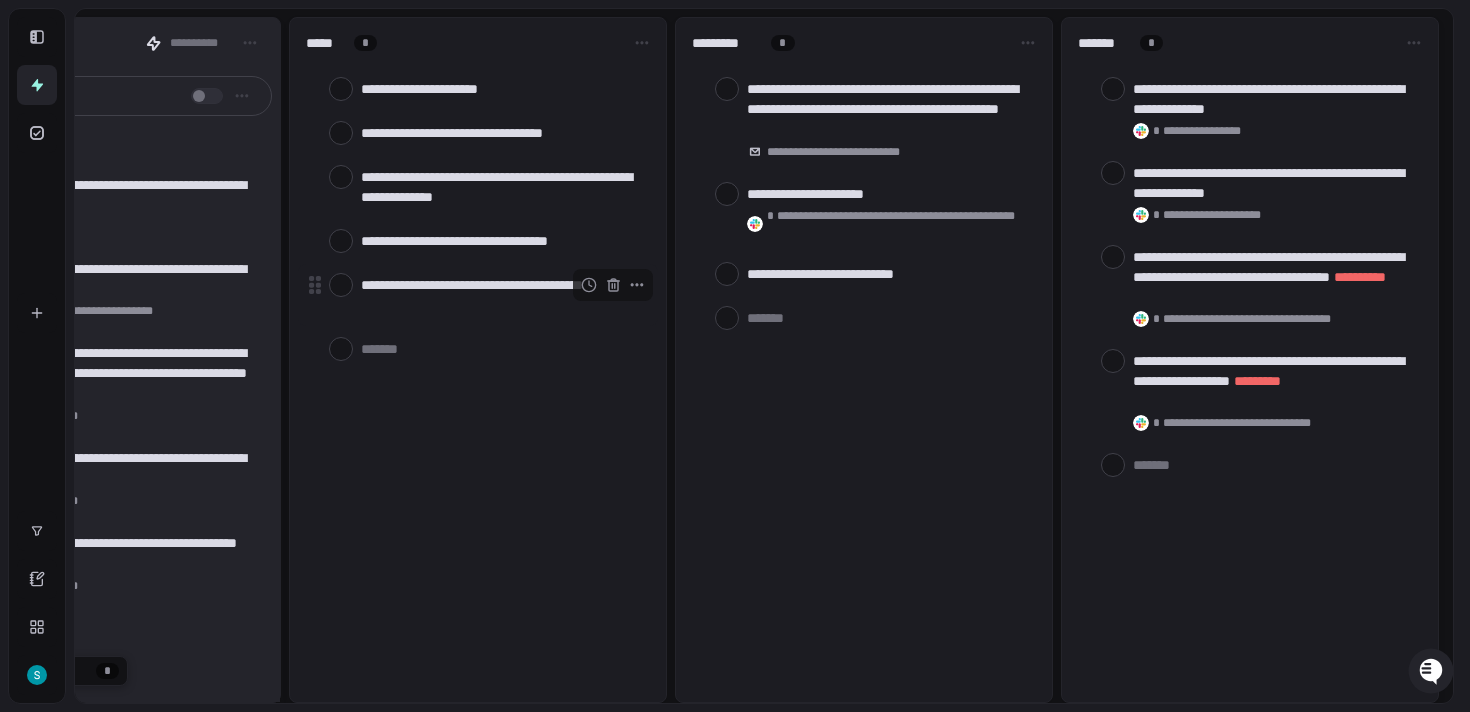 type on "*" 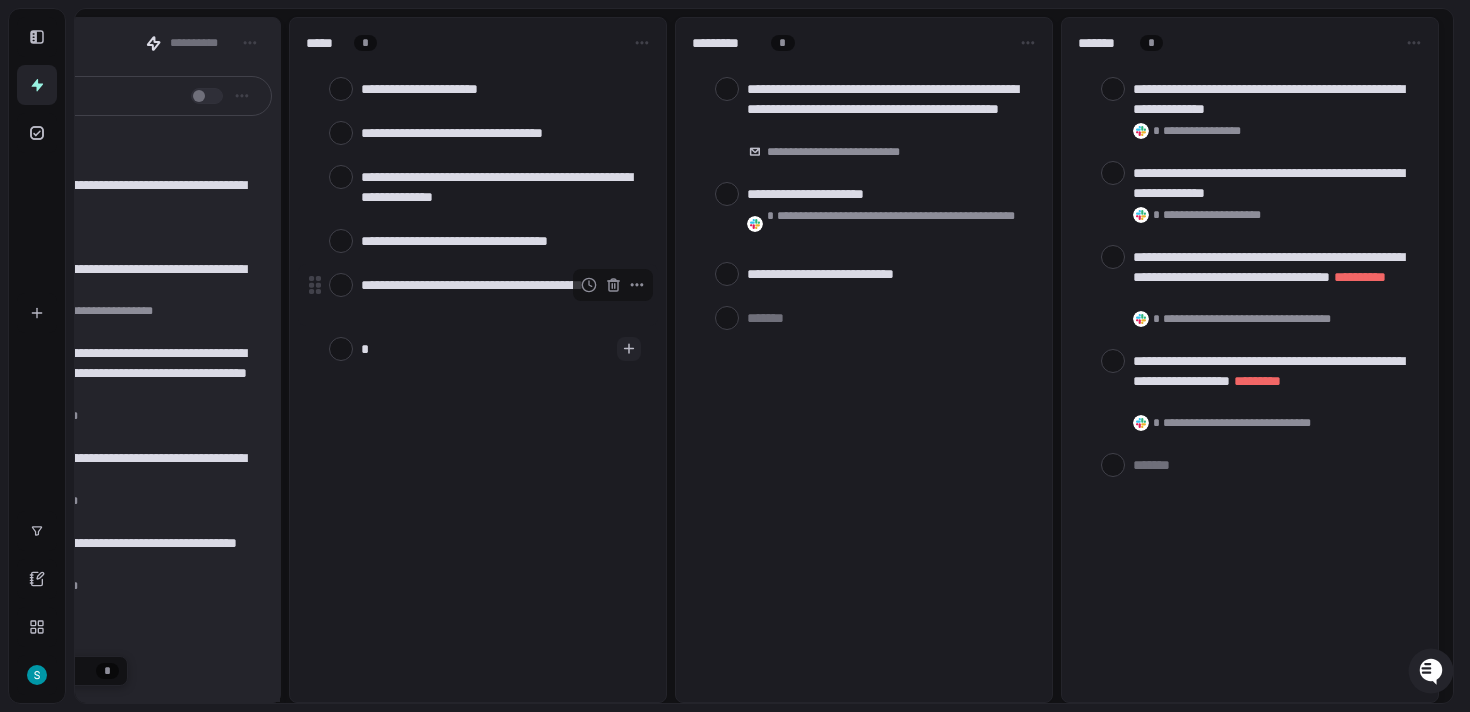 type on "**" 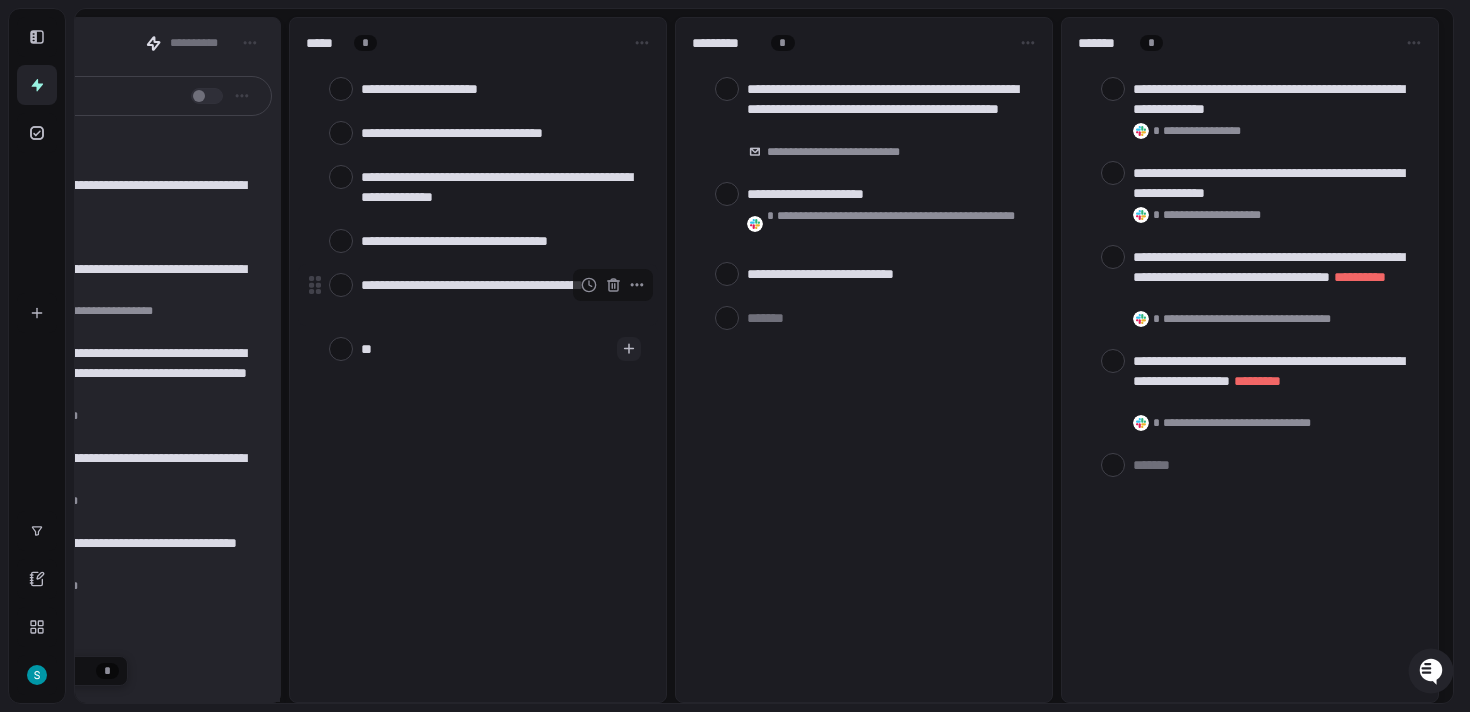 type on "***" 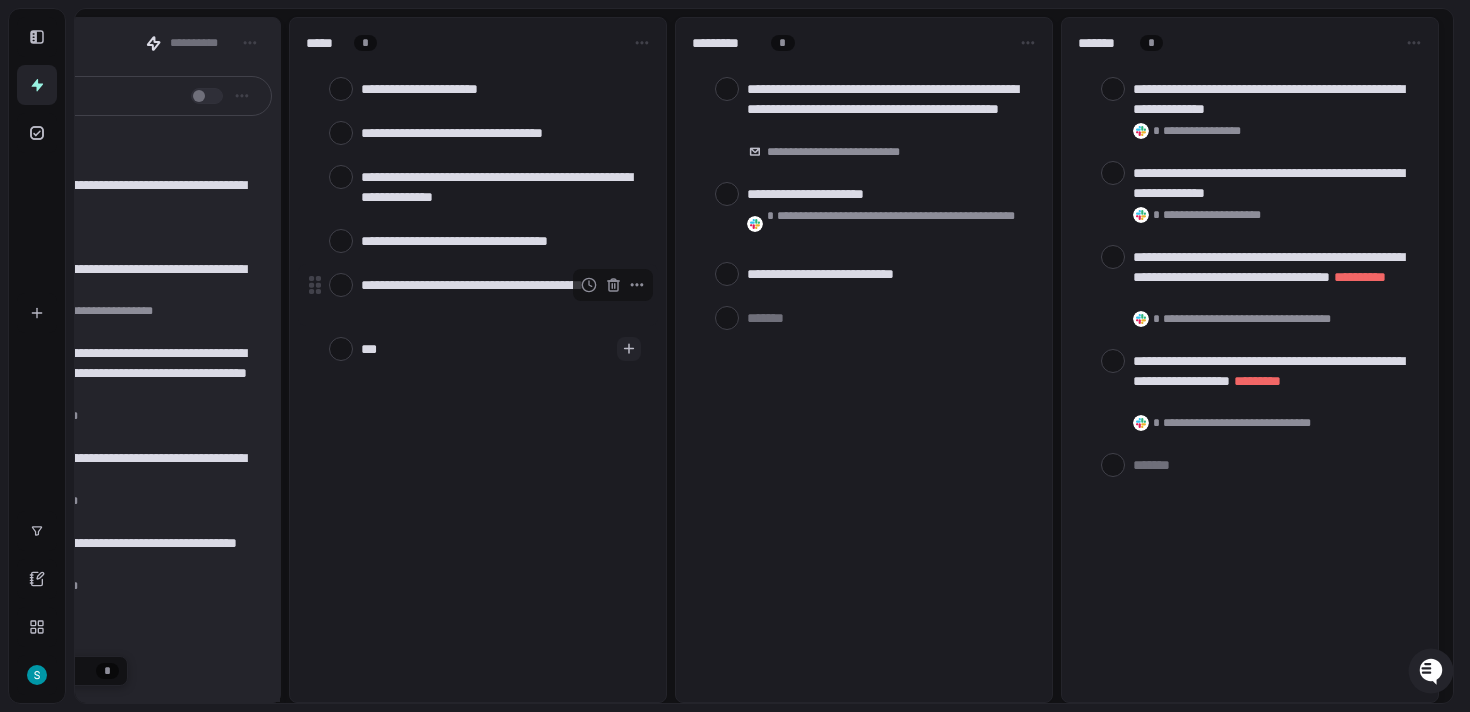 type on "****" 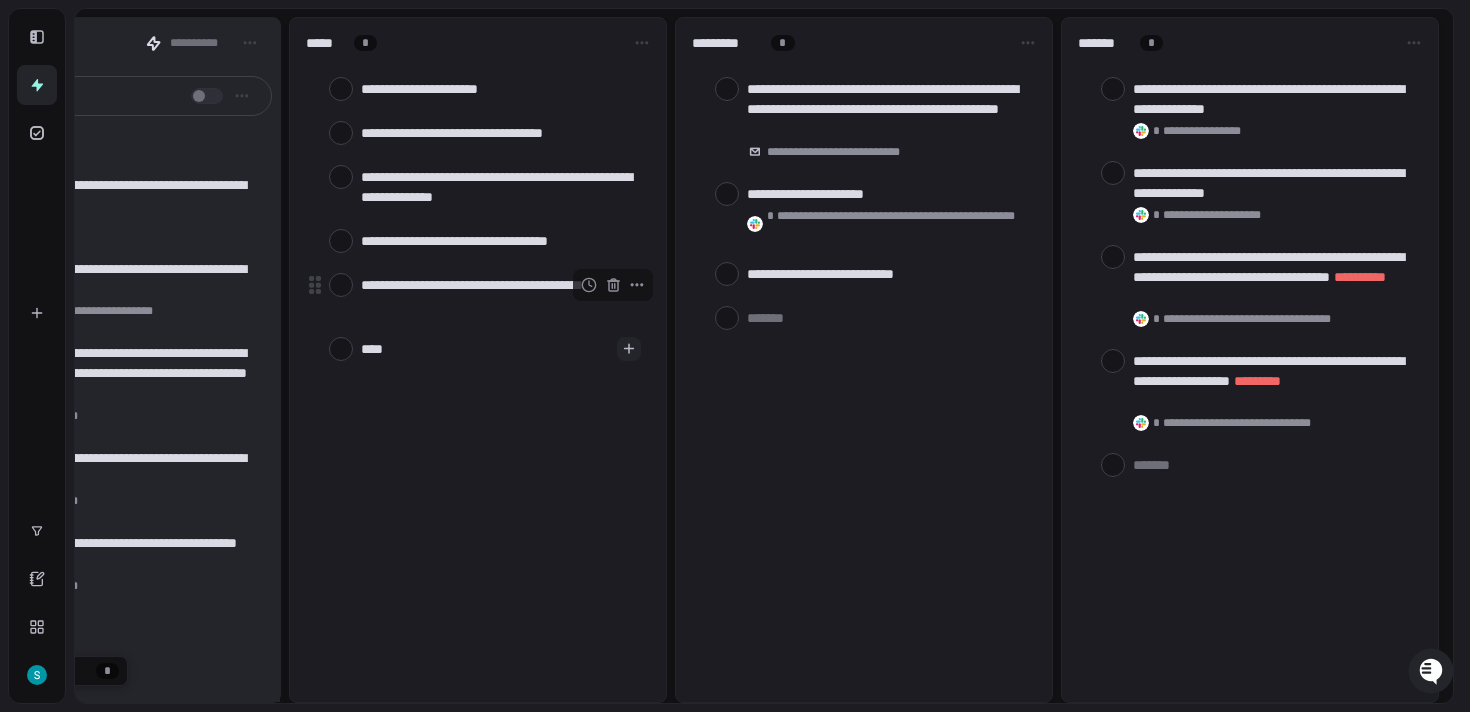 type on "*****" 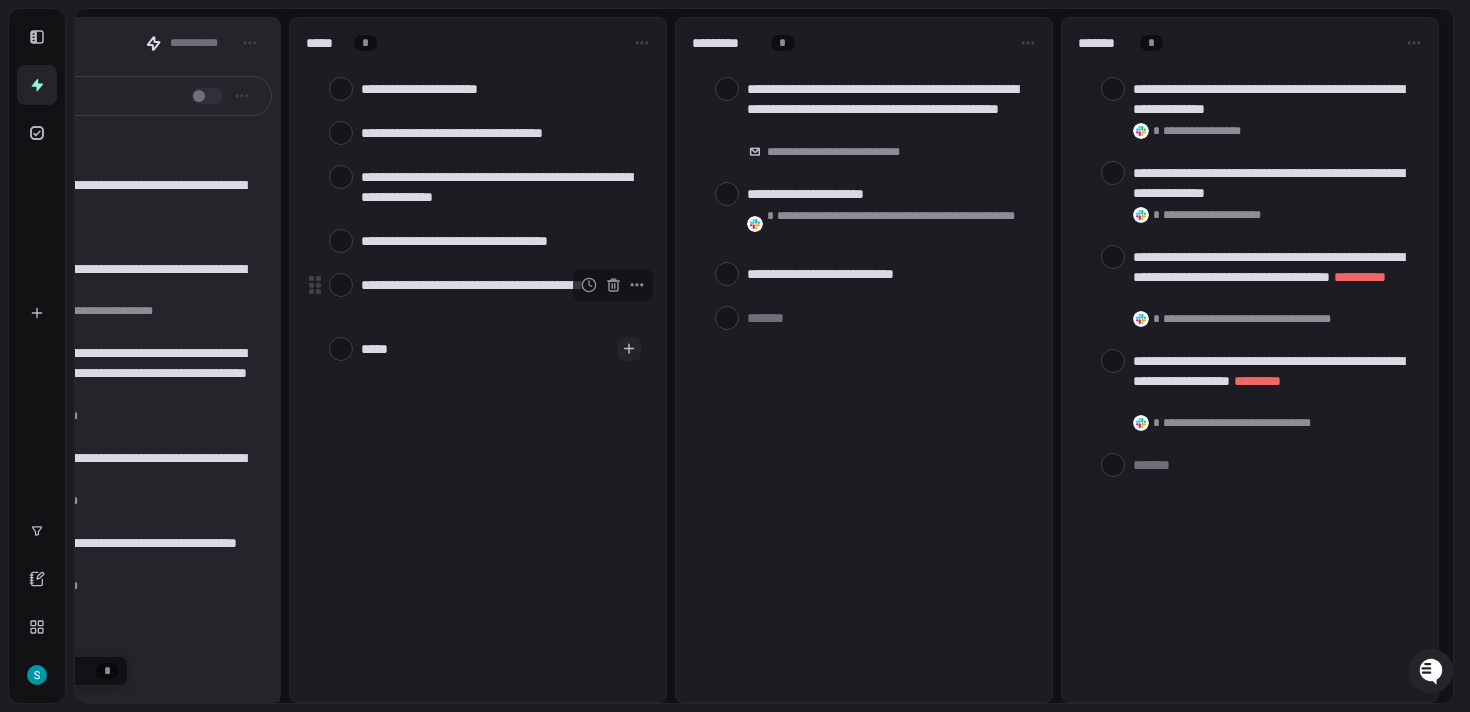 type on "******" 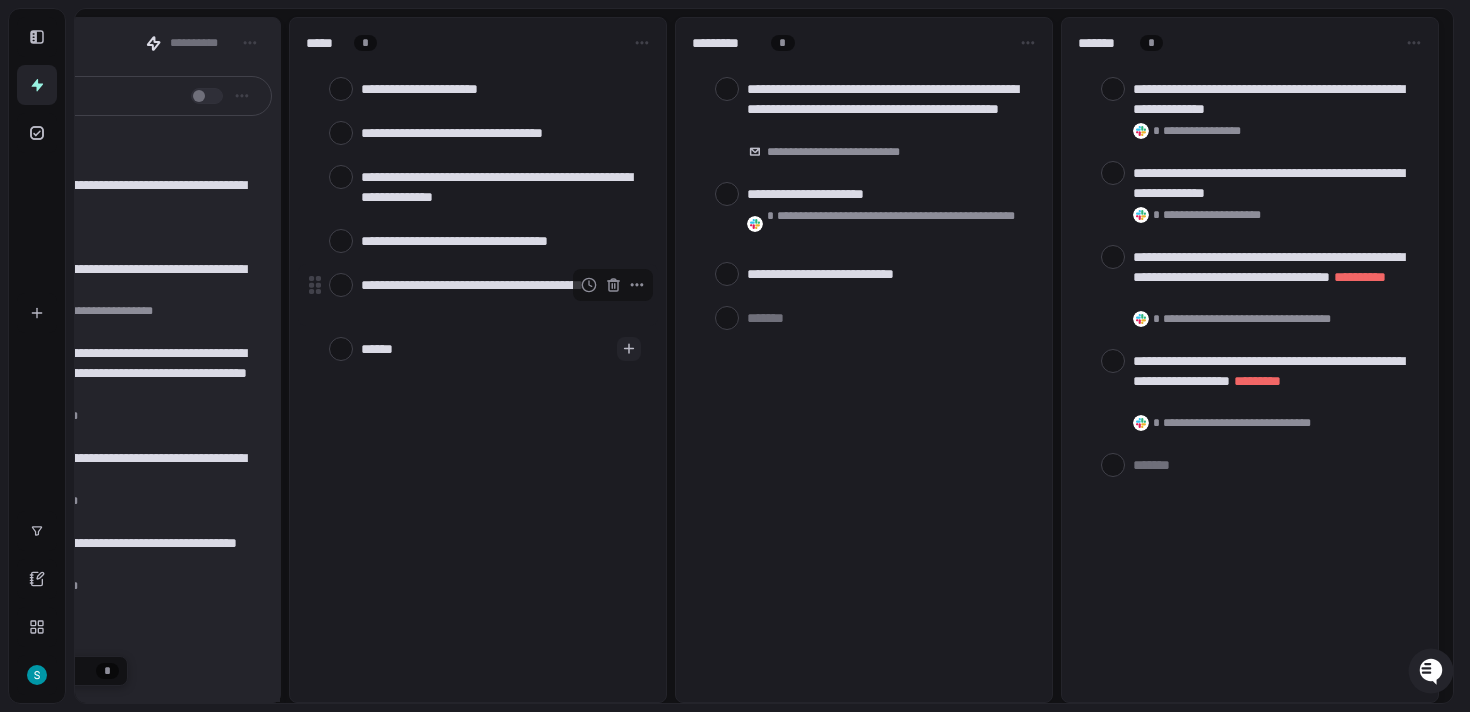 type on "*******" 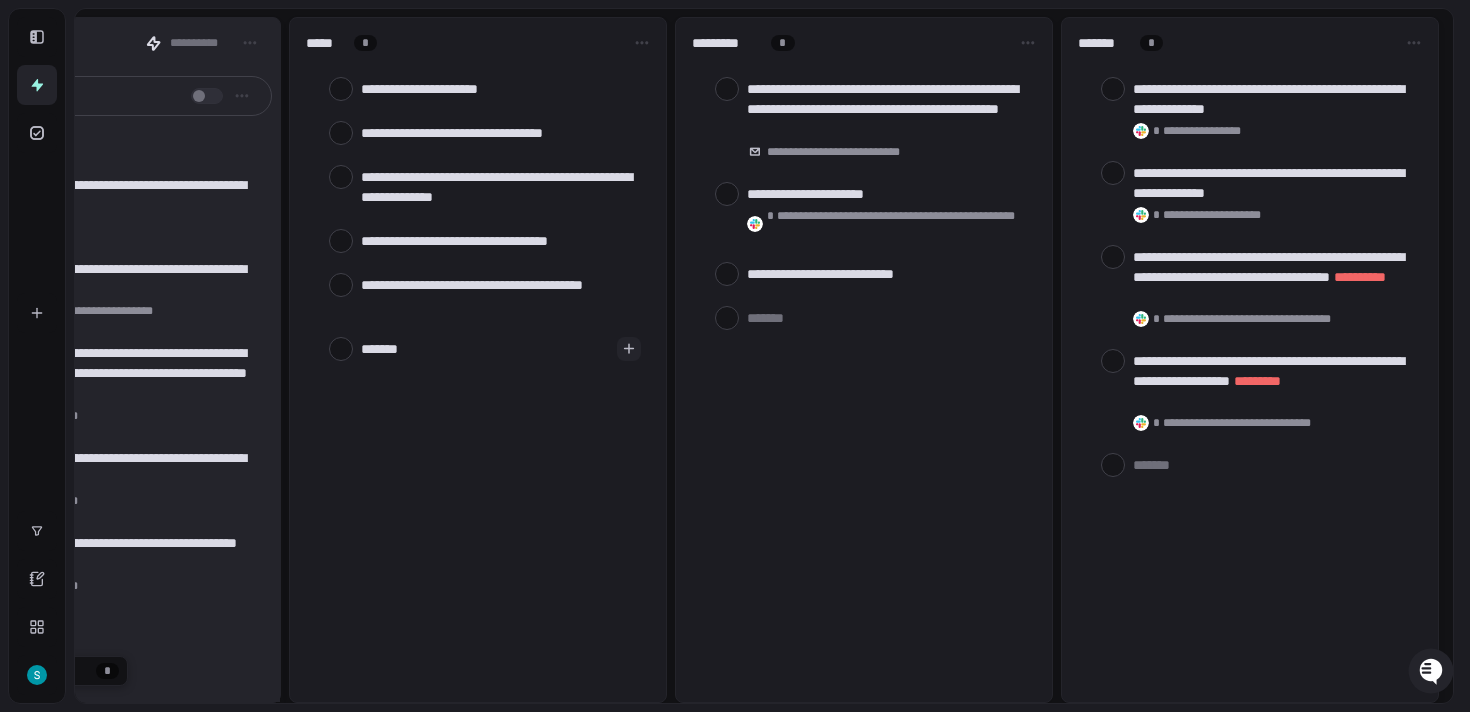 scroll, scrollTop: 0, scrollLeft: 205, axis: horizontal 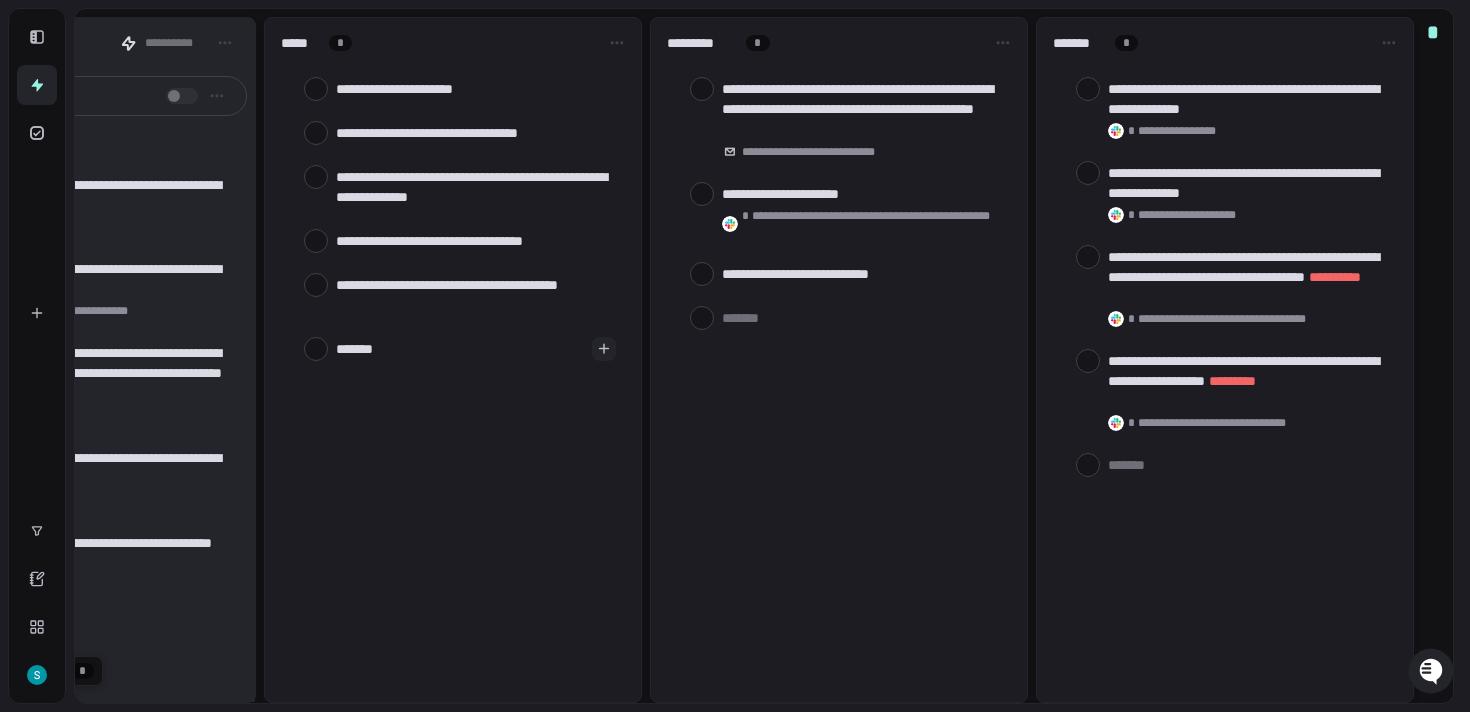 type on "*******" 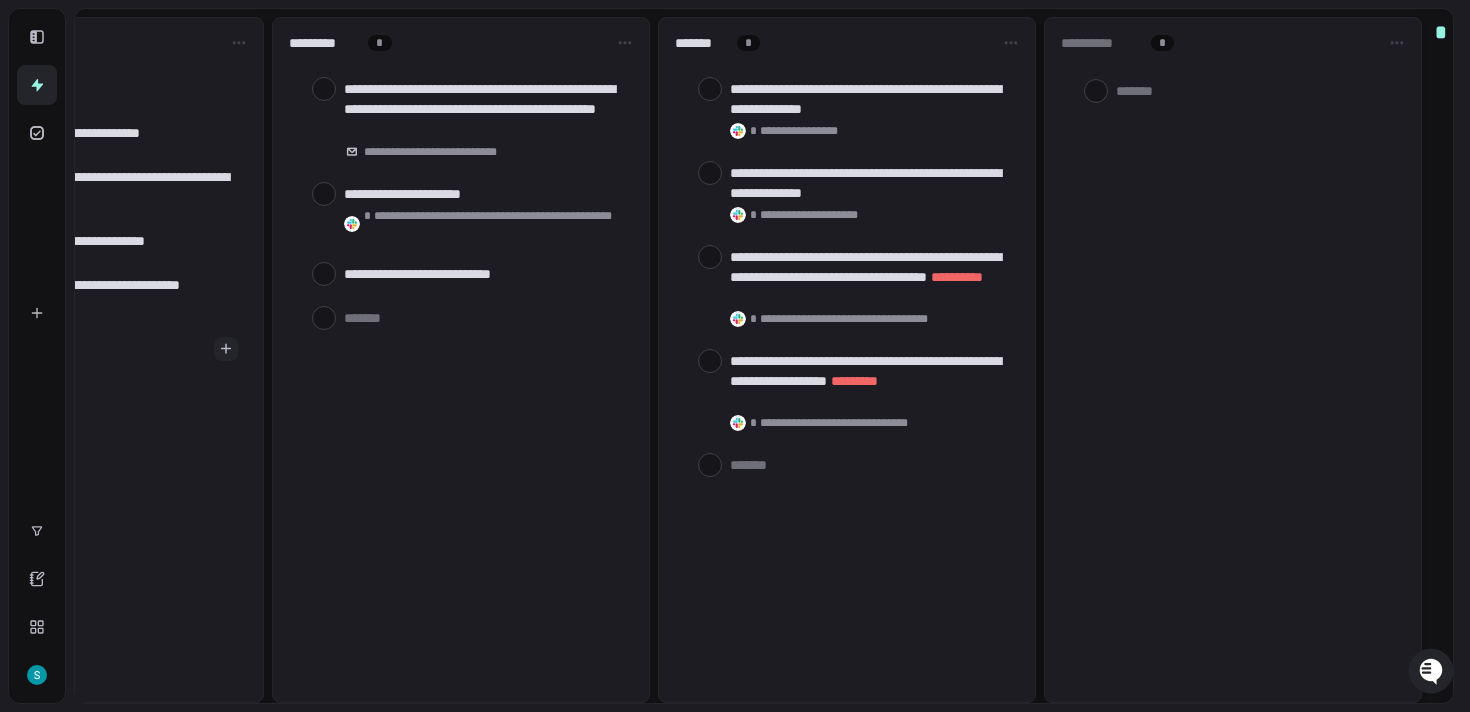 scroll, scrollTop: 0, scrollLeft: 591, axis: horizontal 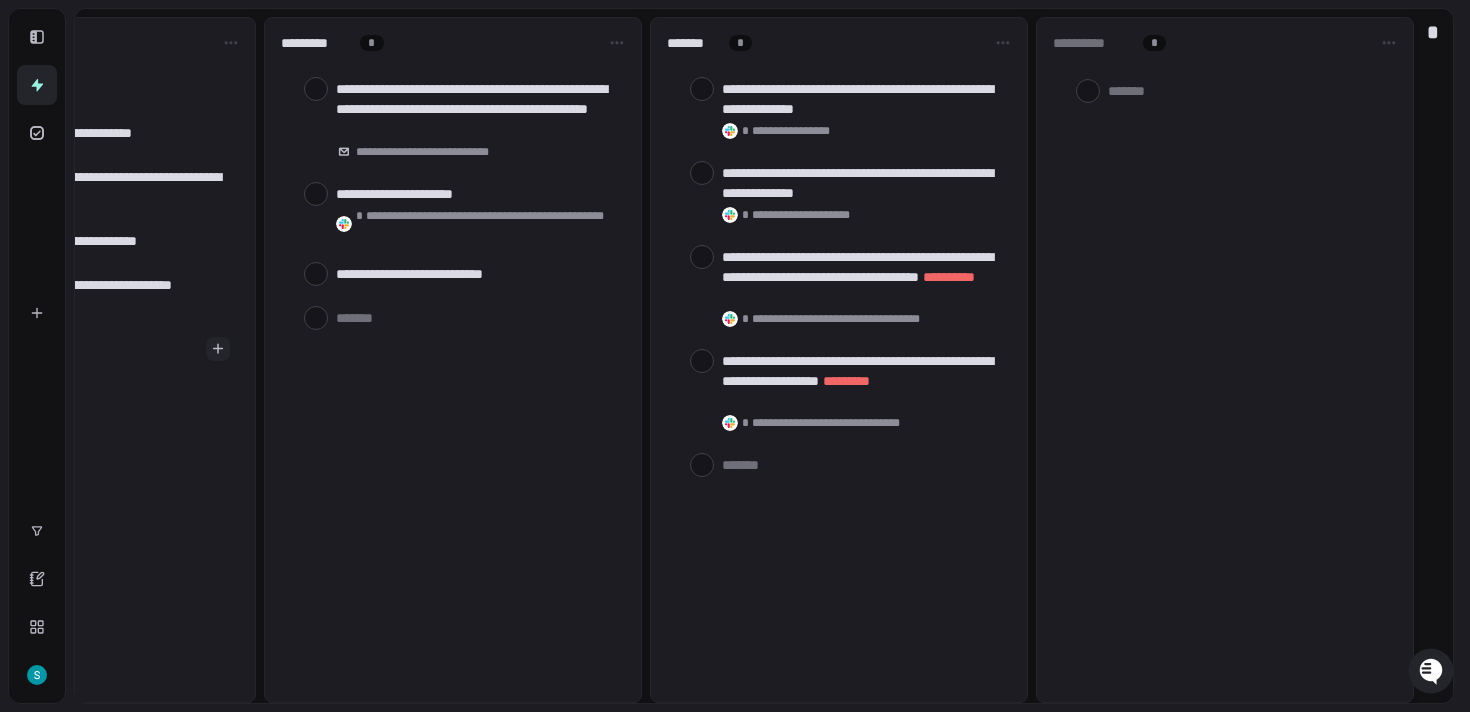 click on "**********" at bounding box center [1109, 43] 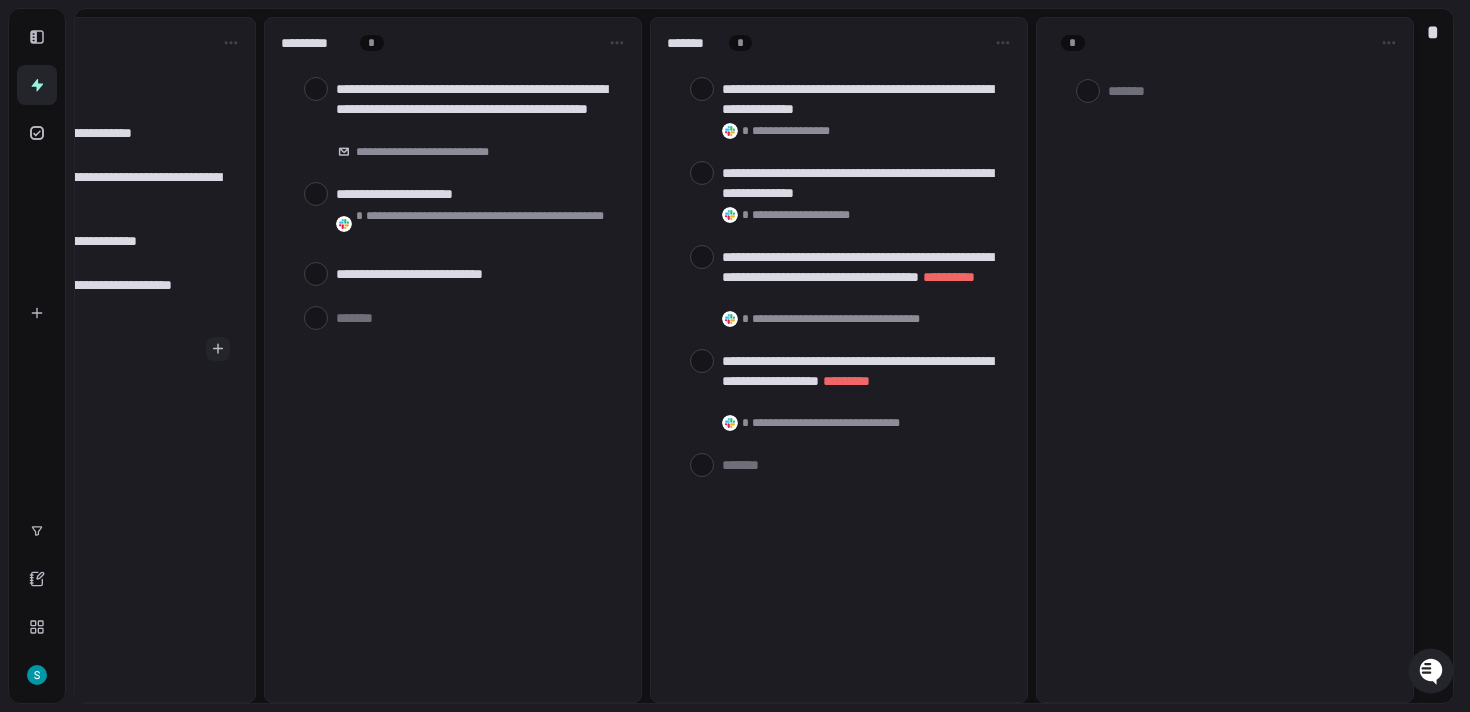 click on "*" at bounding box center [1069, 43] 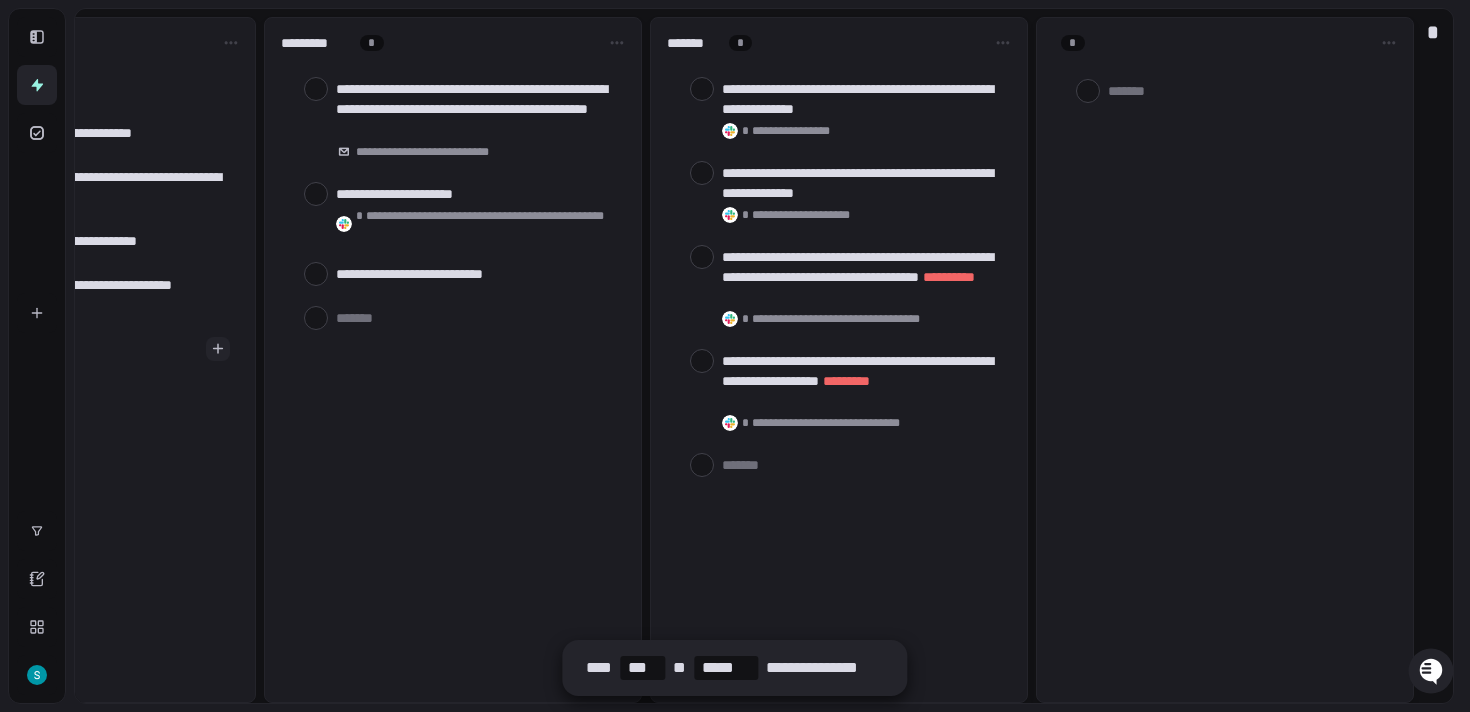 type 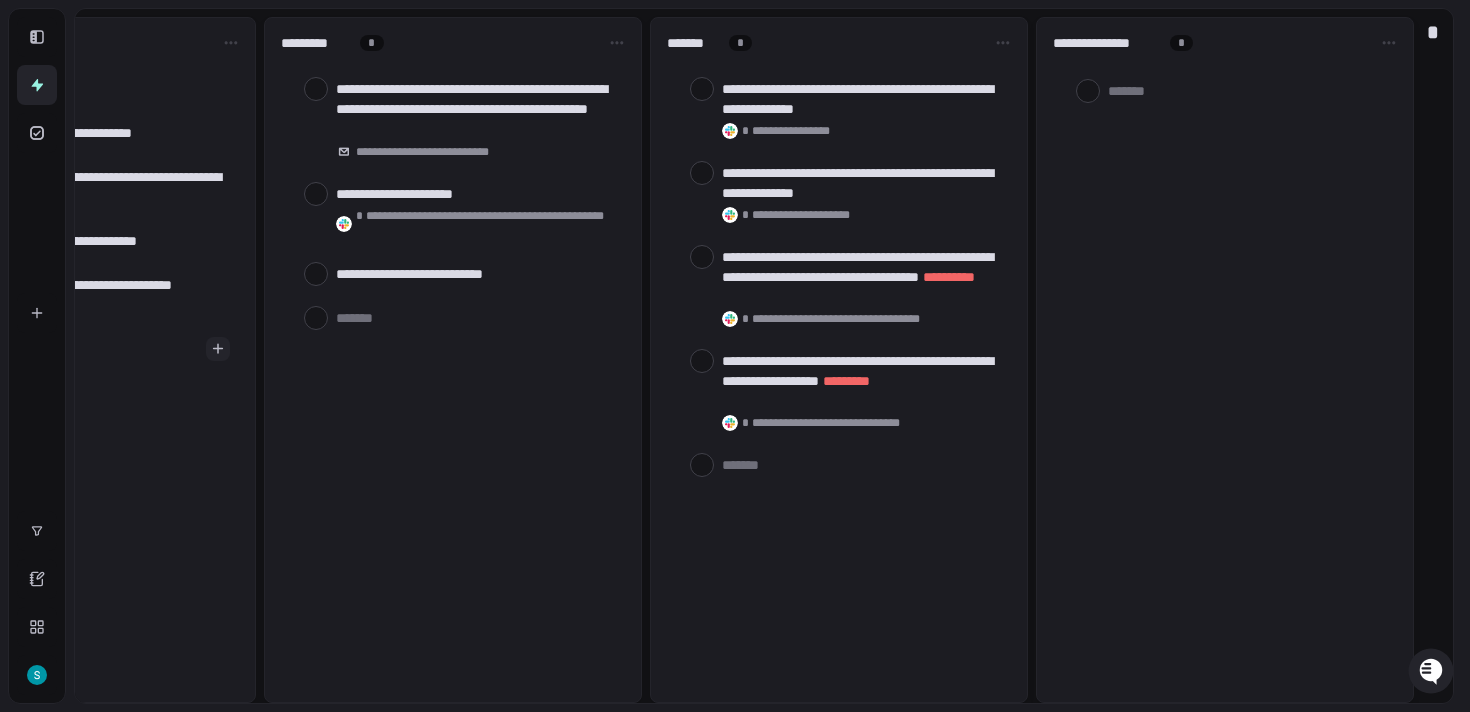 click on "**********" at bounding box center [1107, 43] 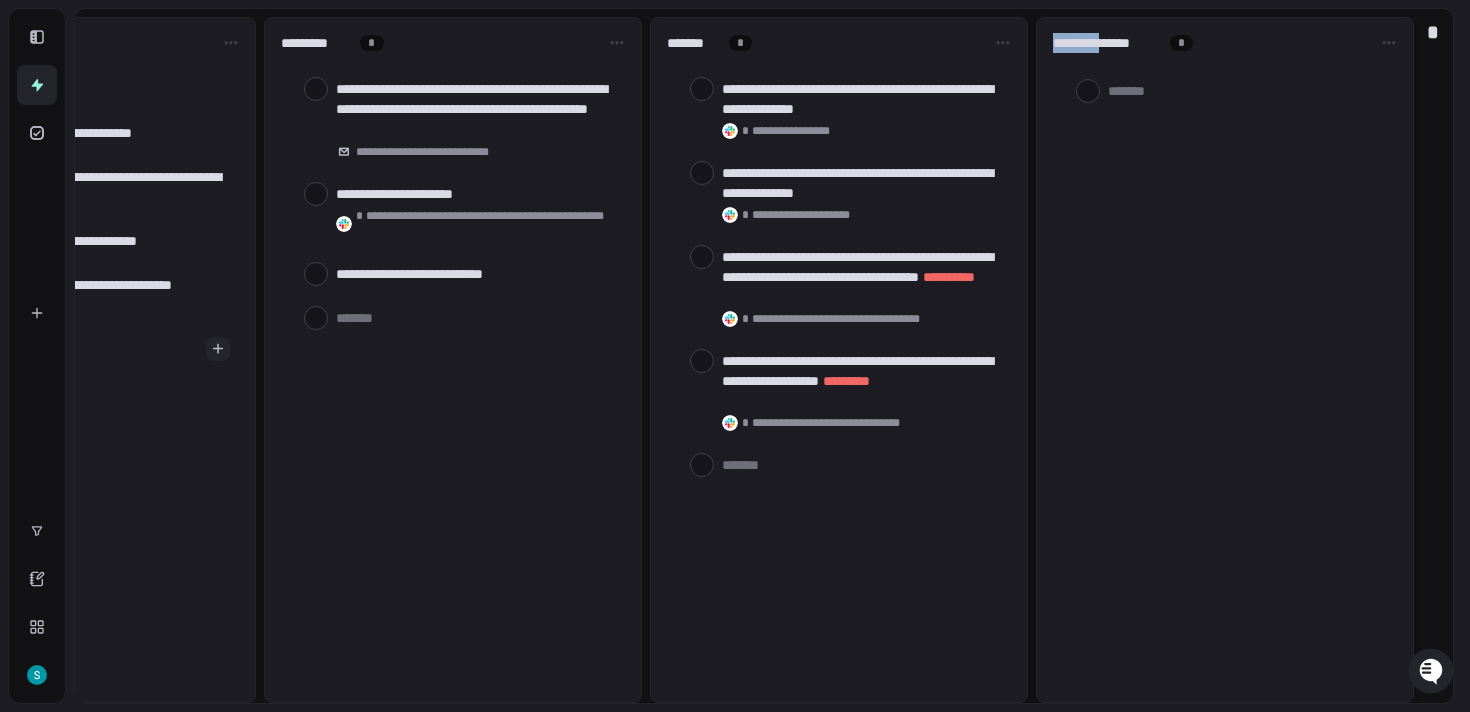 click on "**********" at bounding box center [1107, 43] 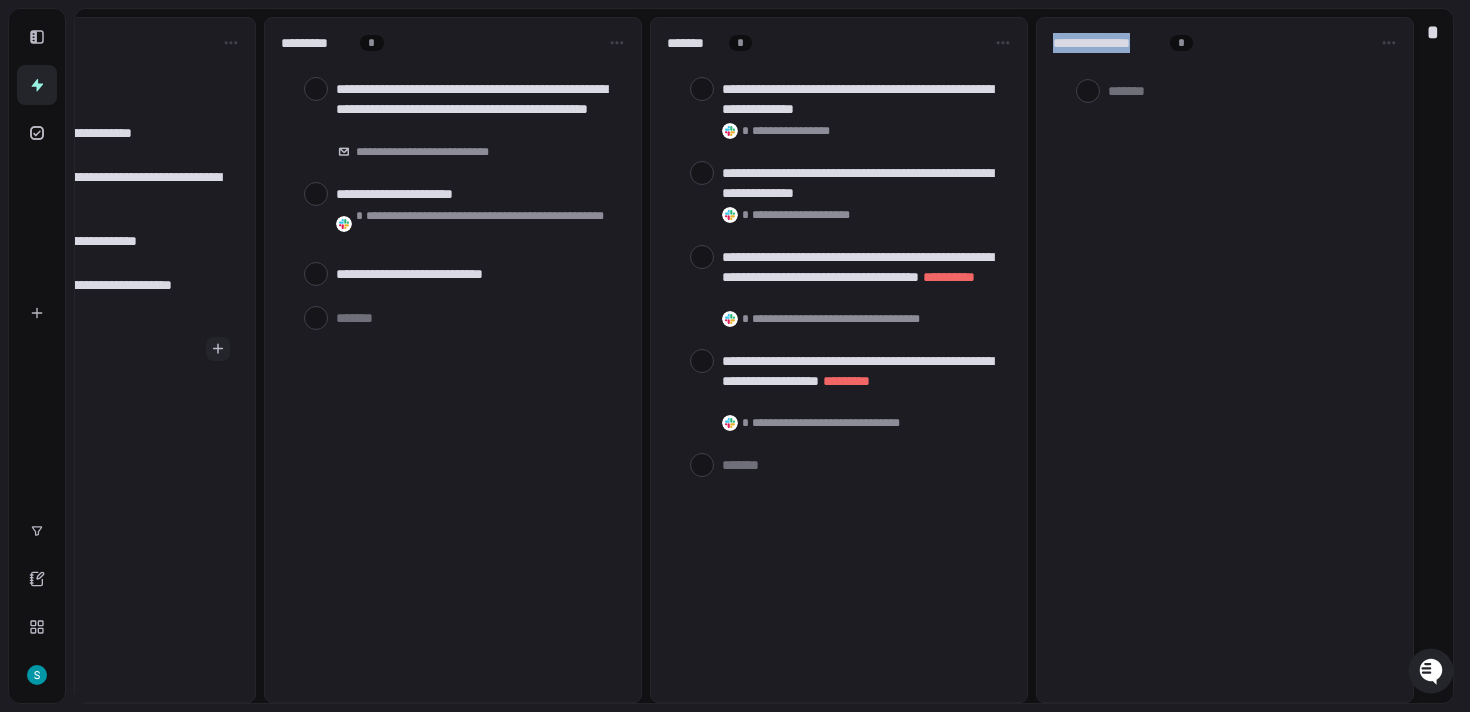click on "**********" at bounding box center [1107, 43] 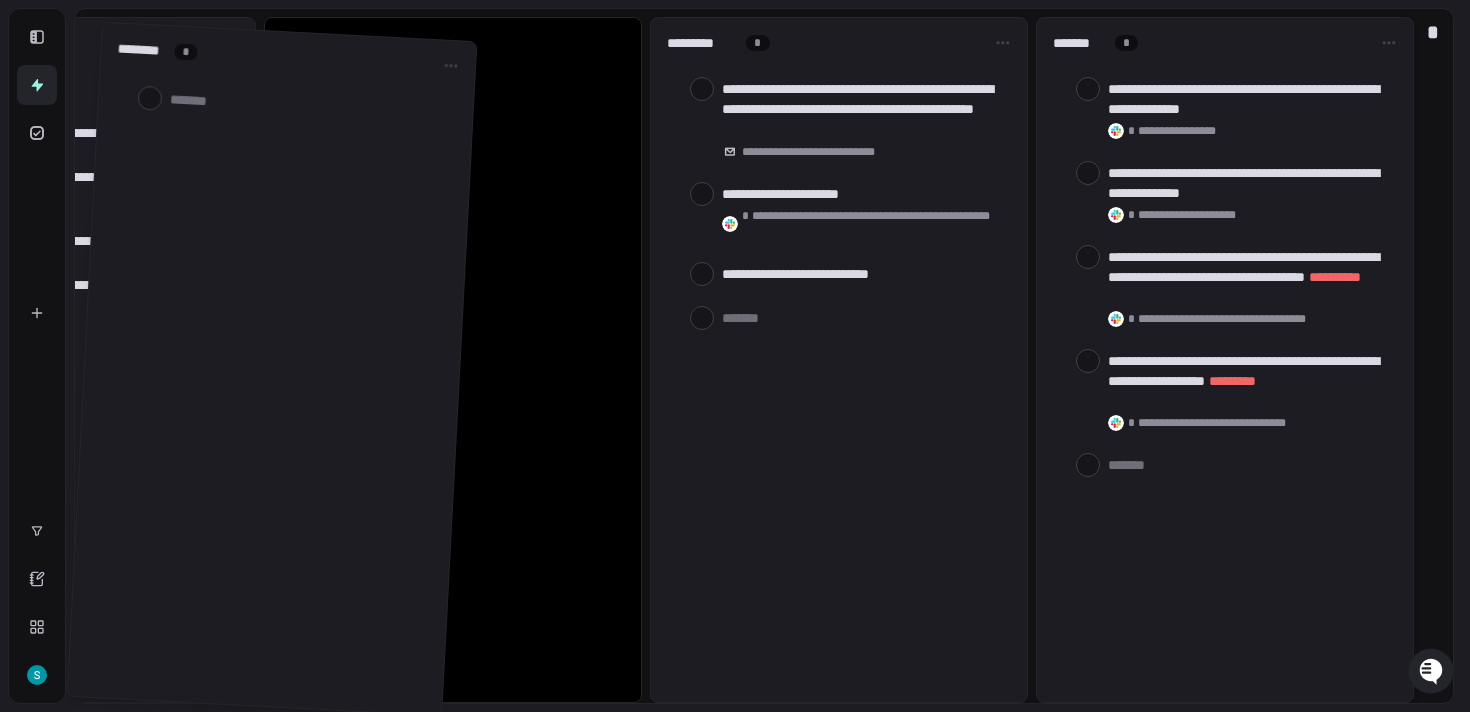 drag, startPoint x: 1189, startPoint y: 29, endPoint x: 237, endPoint y: 46, distance: 952.1518 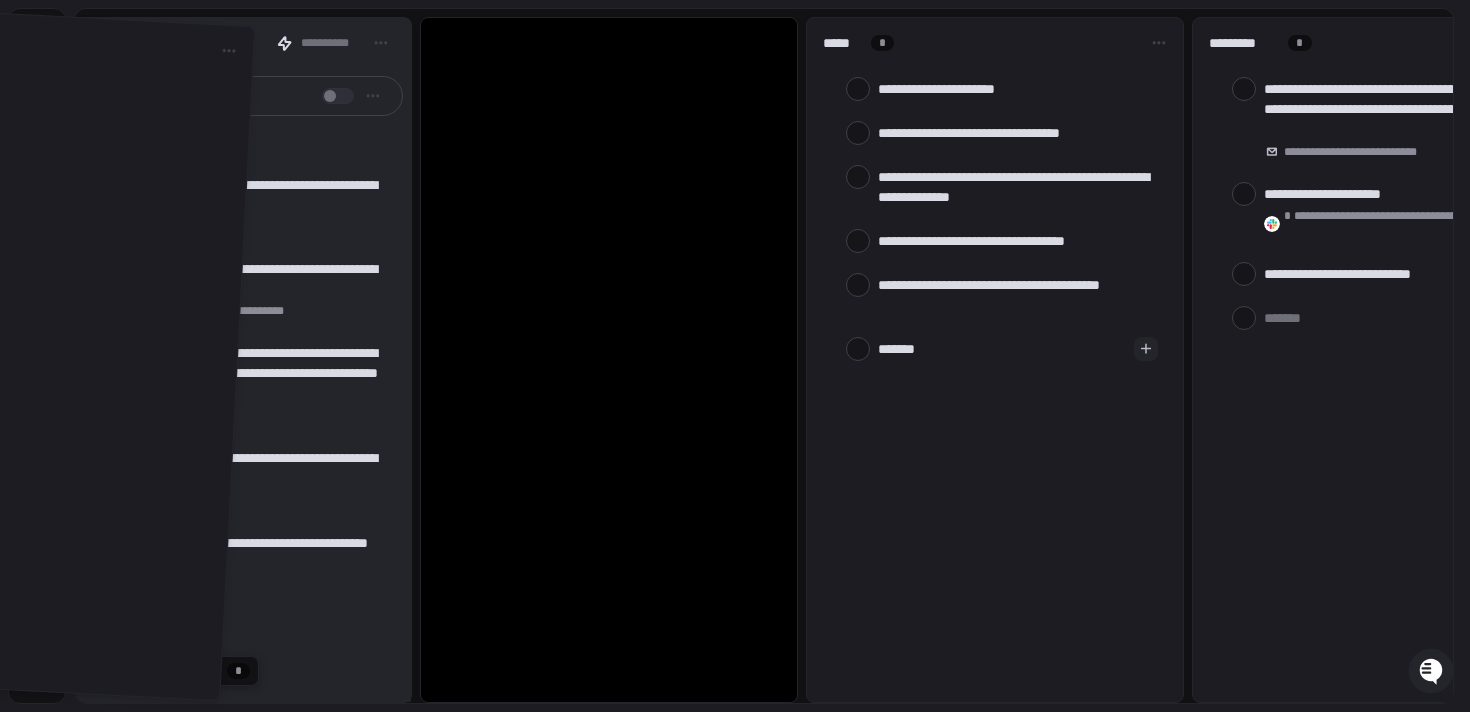 scroll, scrollTop: 0, scrollLeft: 0, axis: both 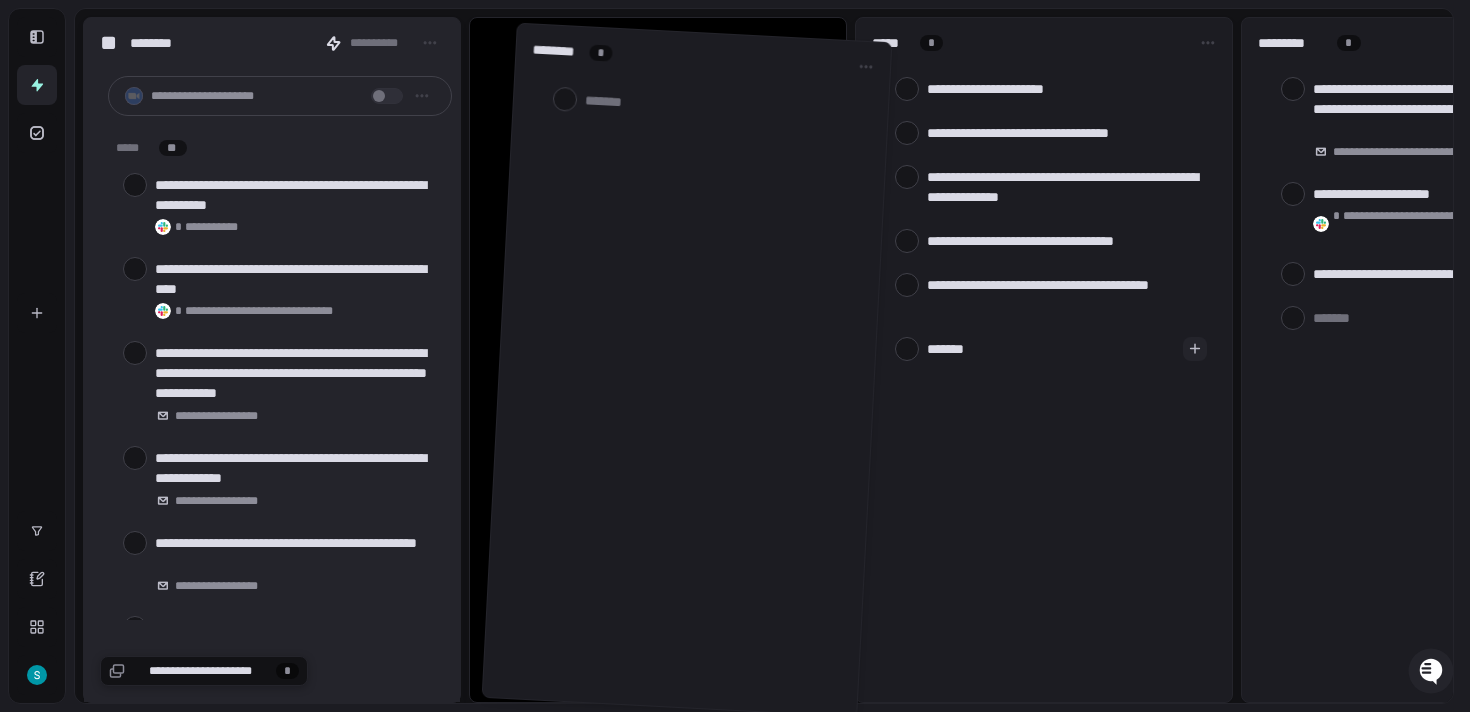 drag, startPoint x: 418, startPoint y: 36, endPoint x: 635, endPoint y: 51, distance: 217.51782 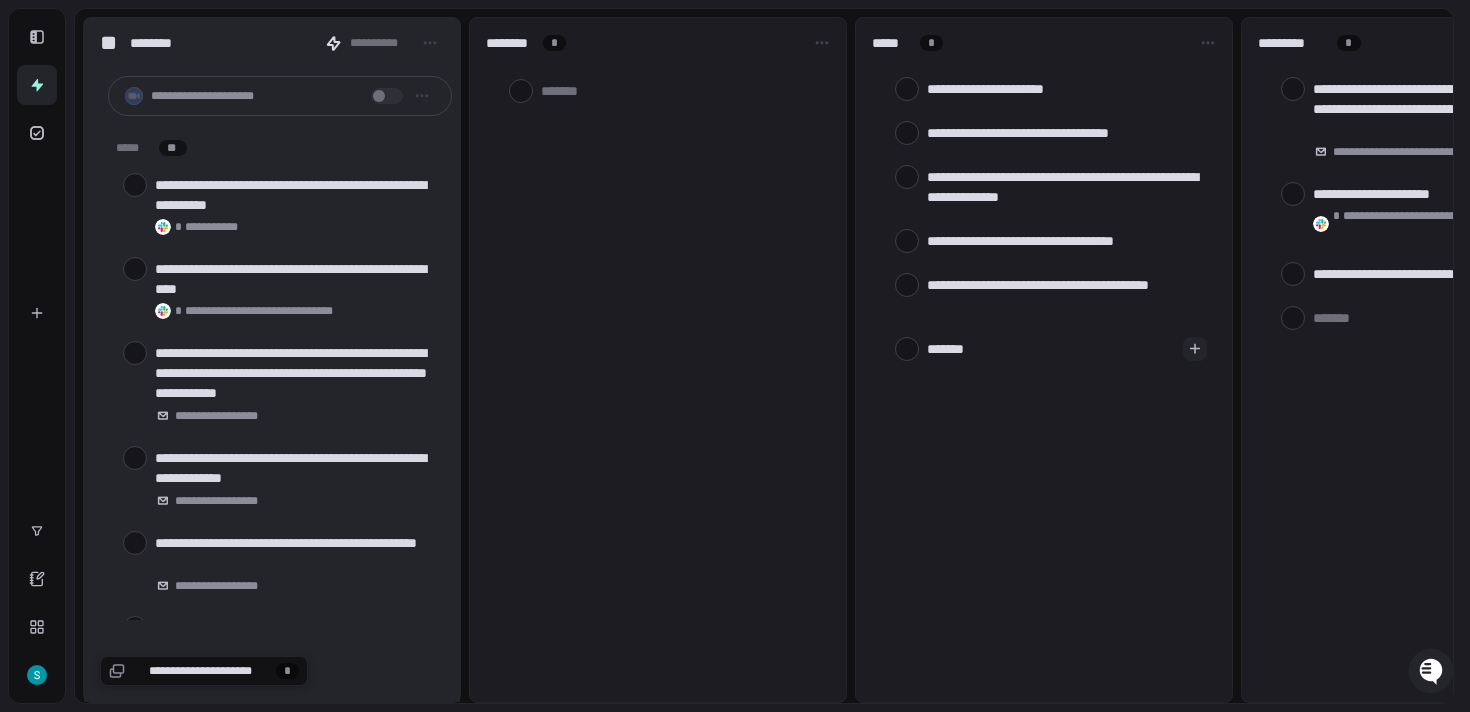 click on "*******" at bounding box center [1051, 348] 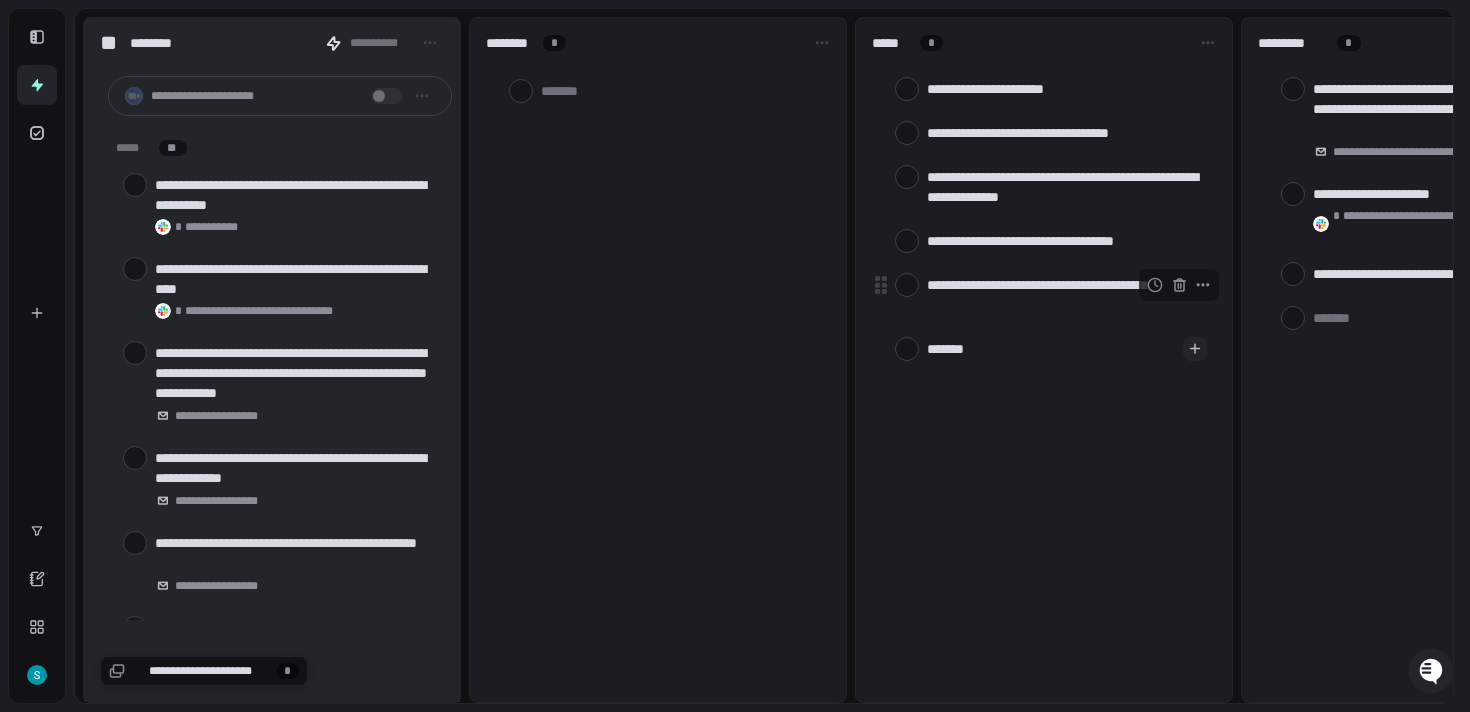 type on "*" 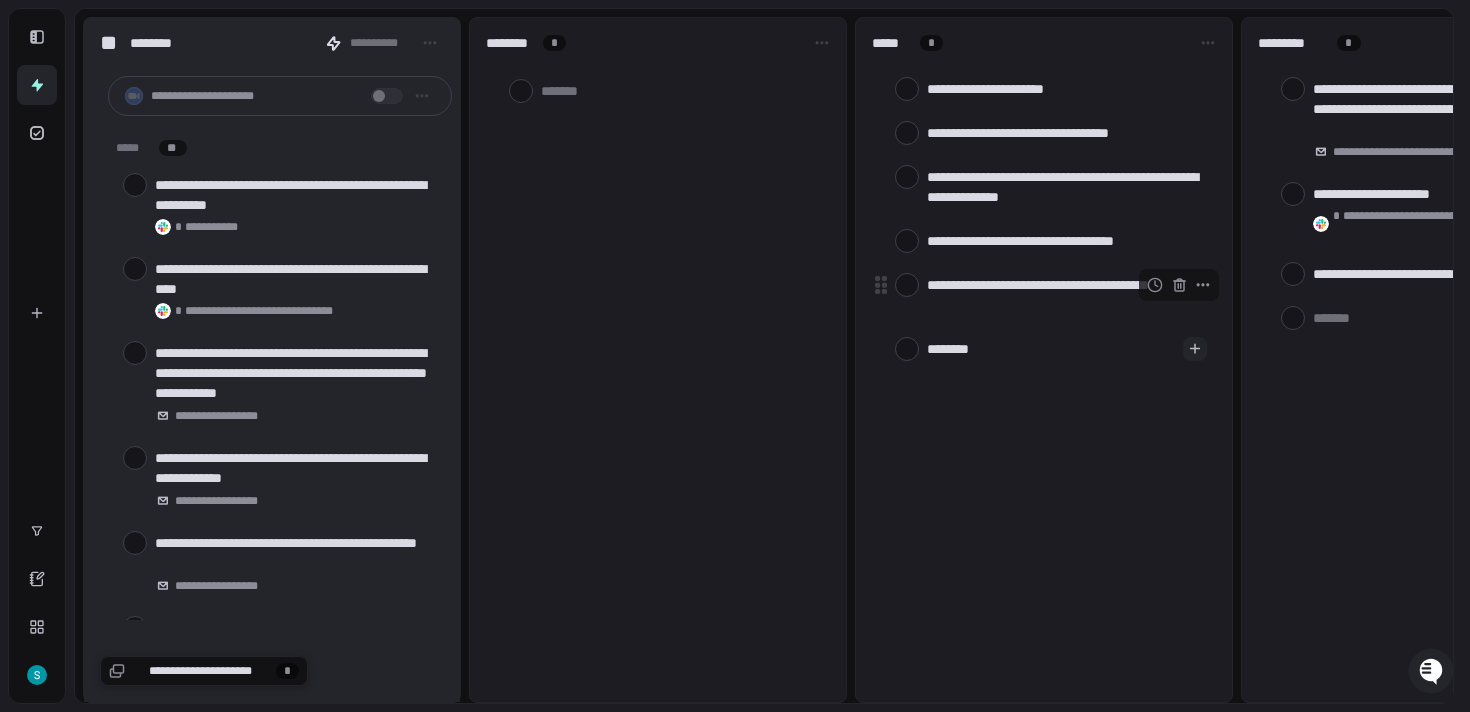 type on "*" 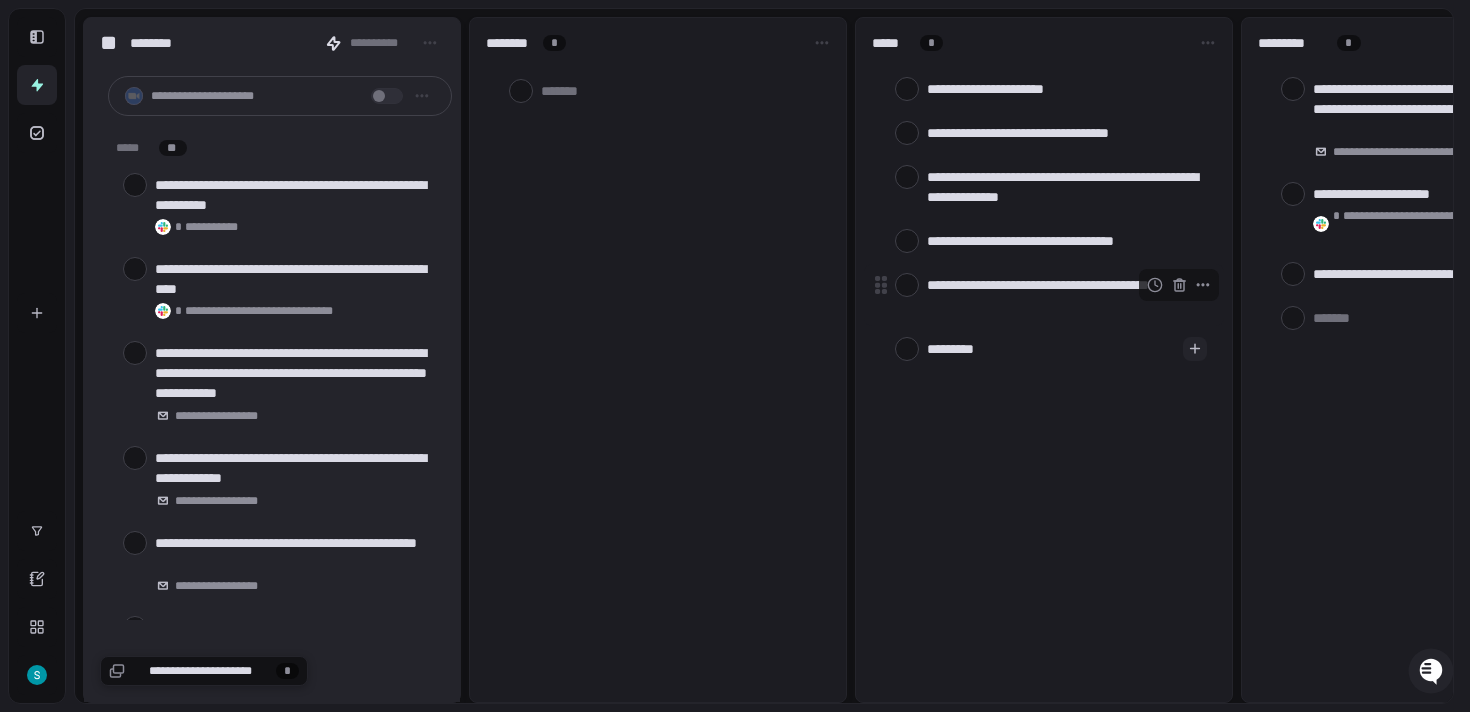 type on "**********" 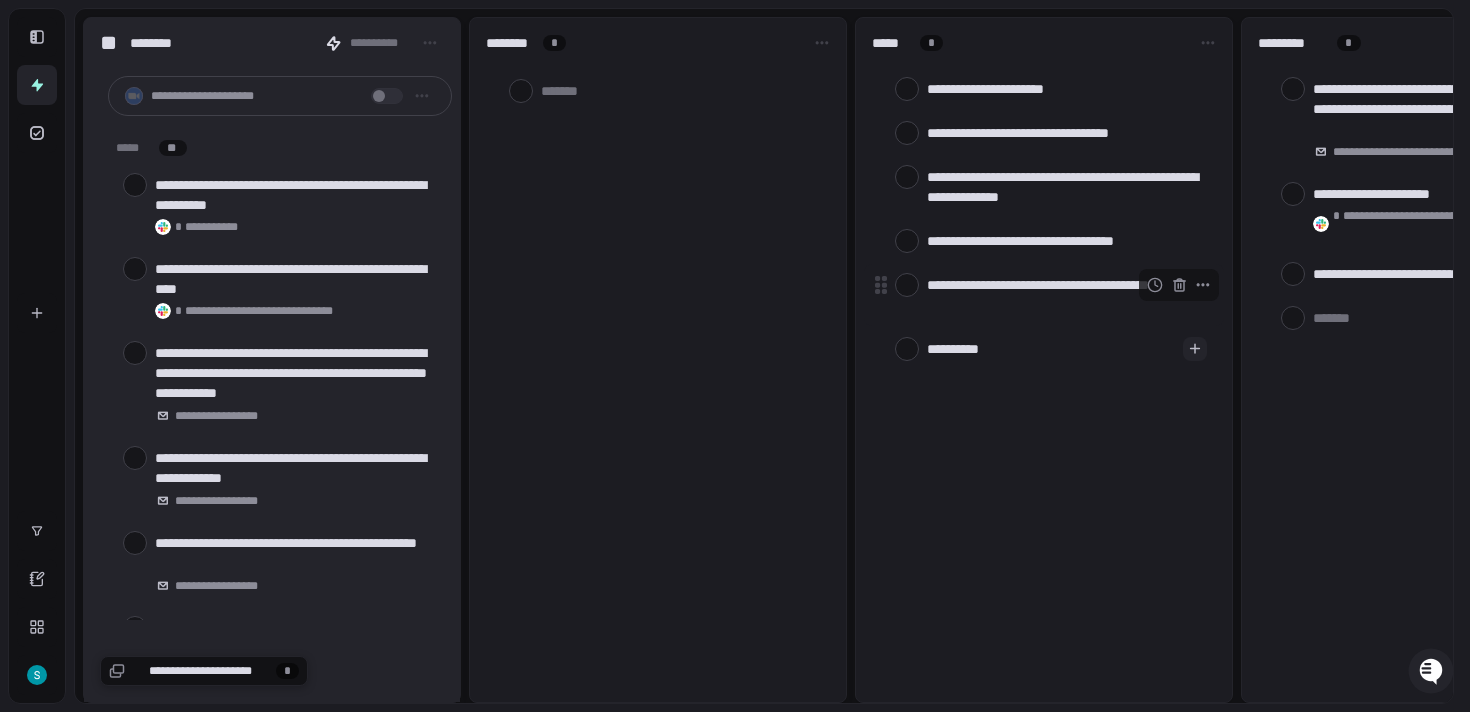 type on "*" 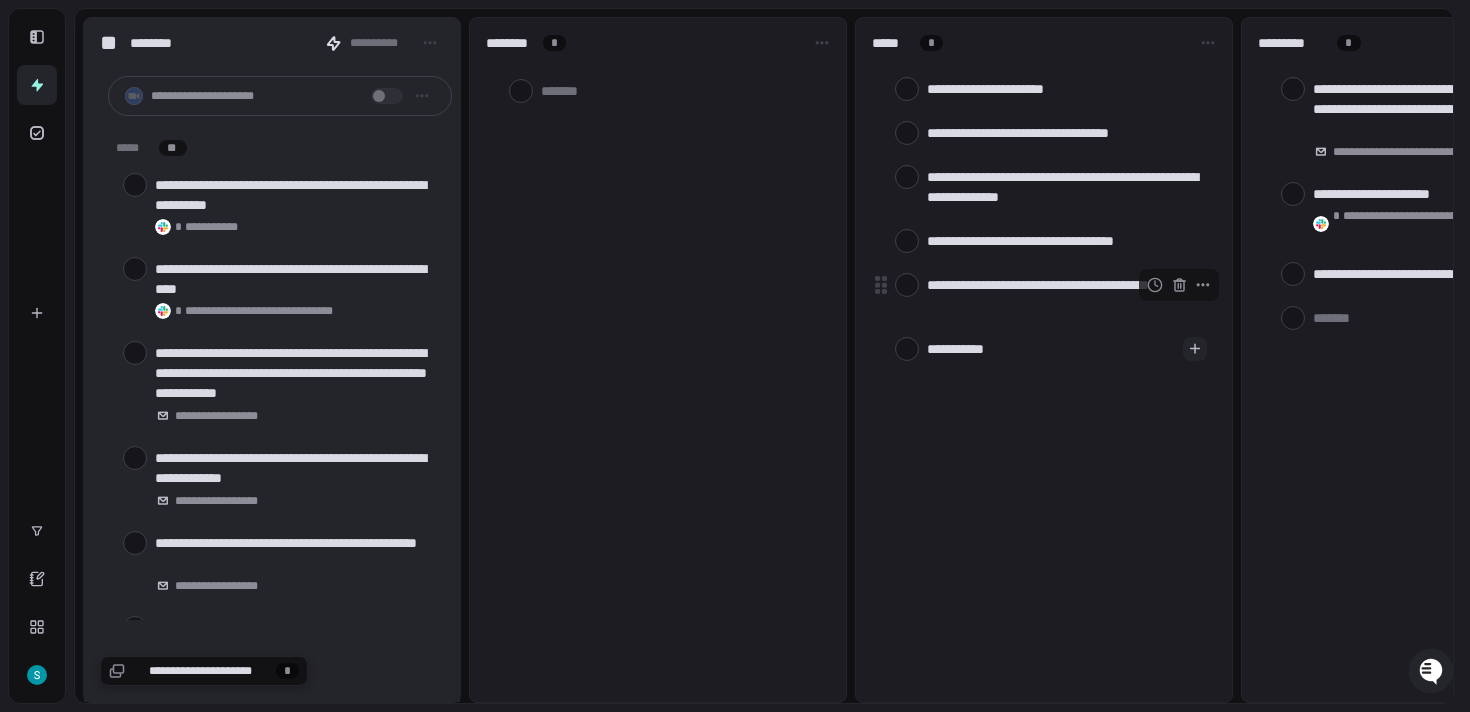 type on "*" 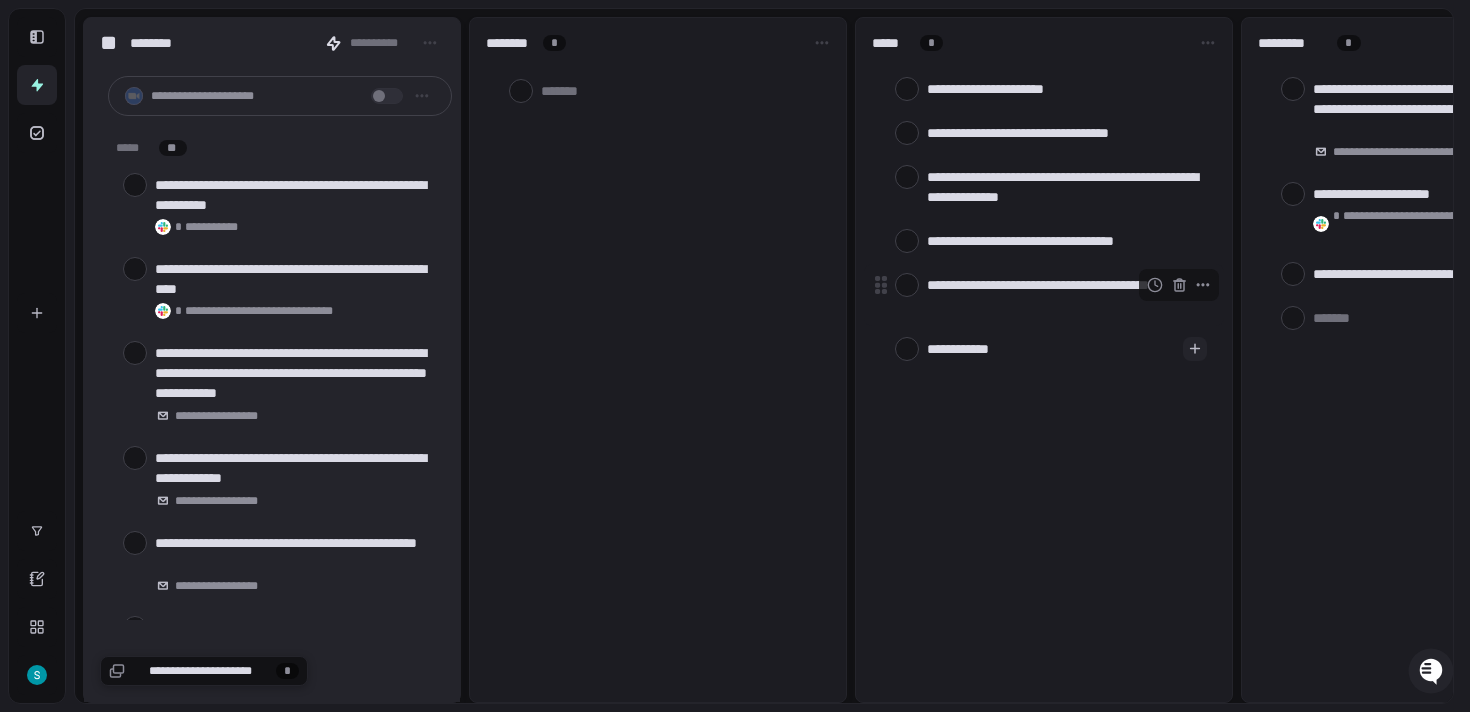 type on "*" 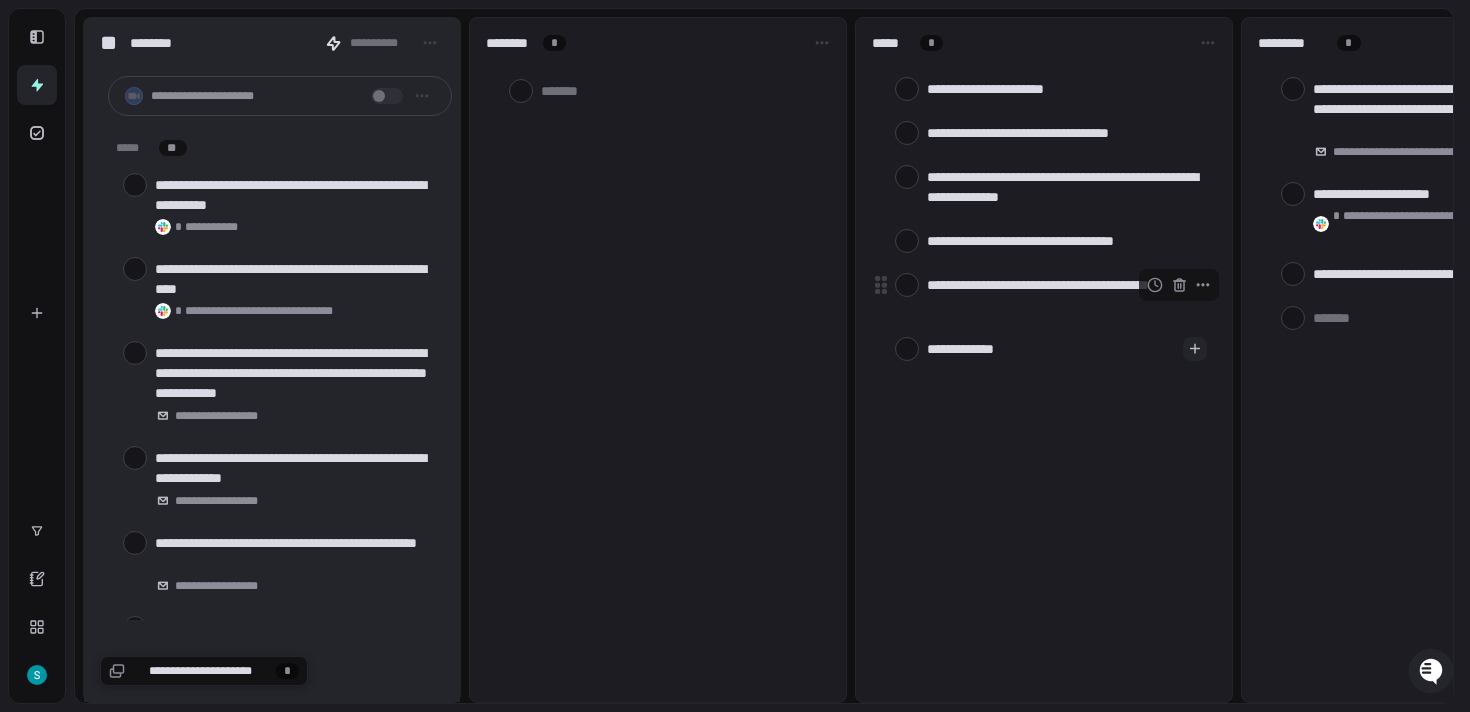 type on "*" 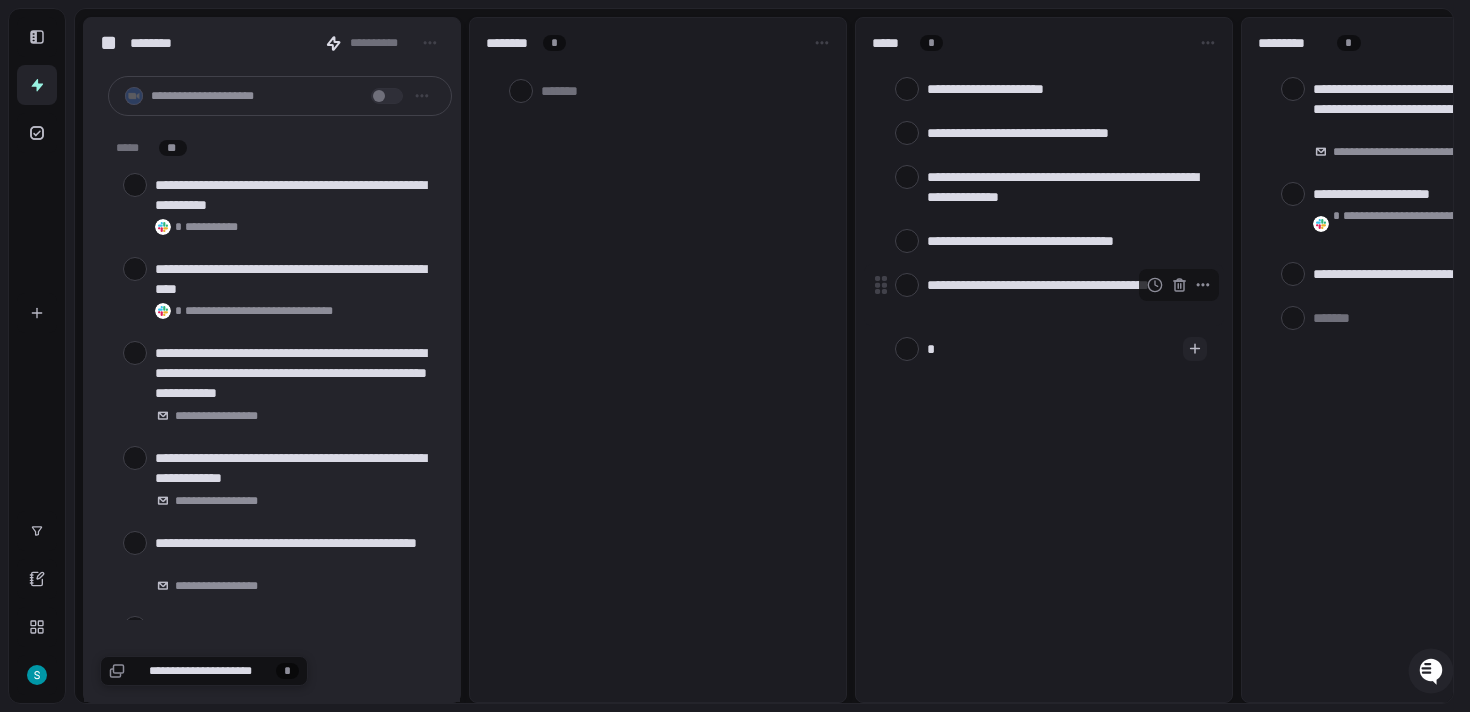 type on "*" 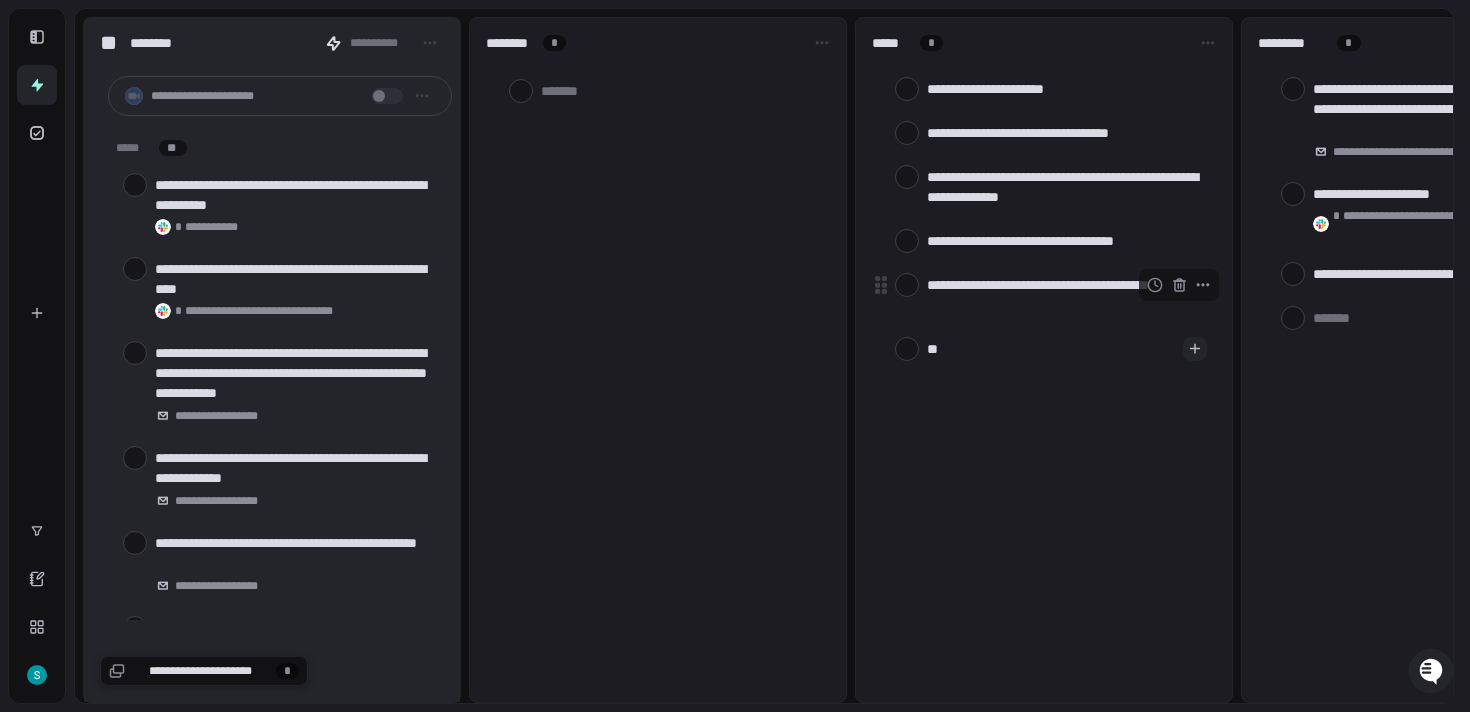 type on "*" 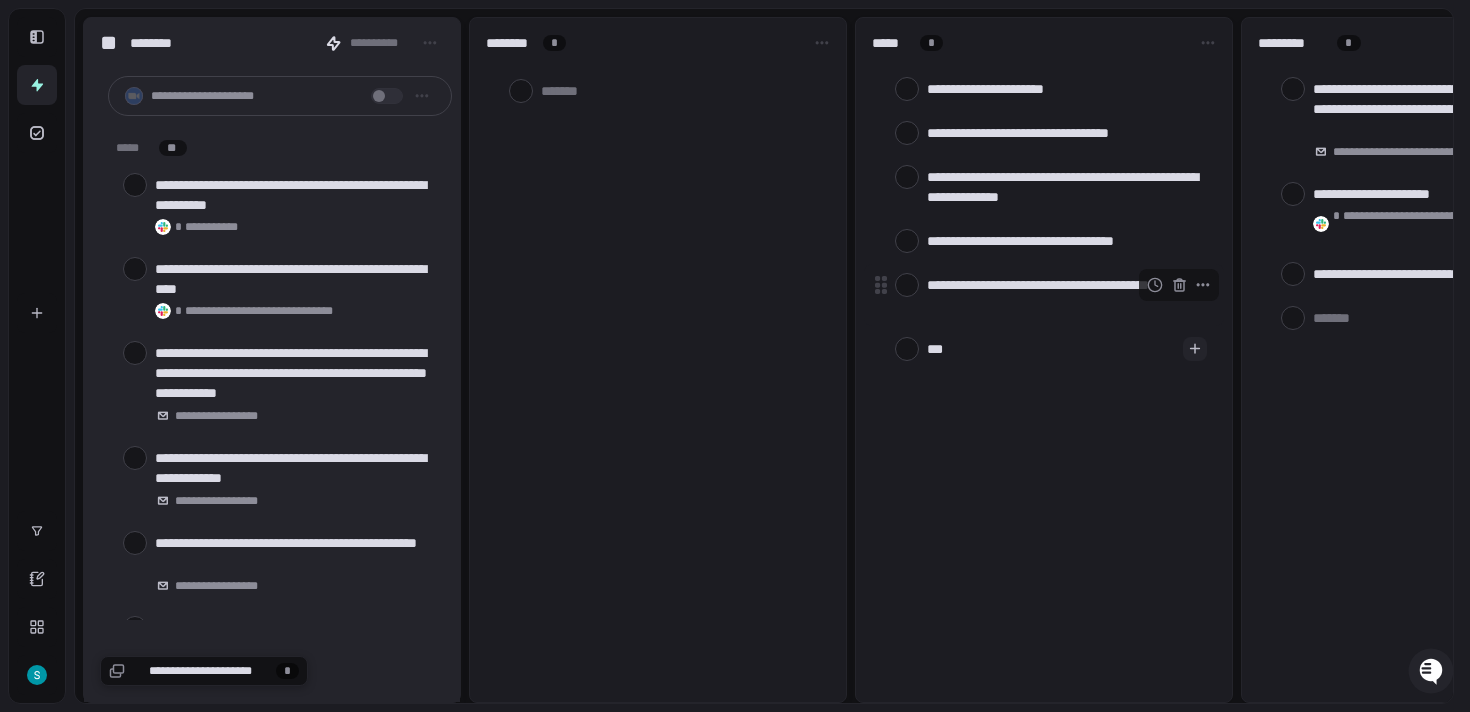 type on "*" 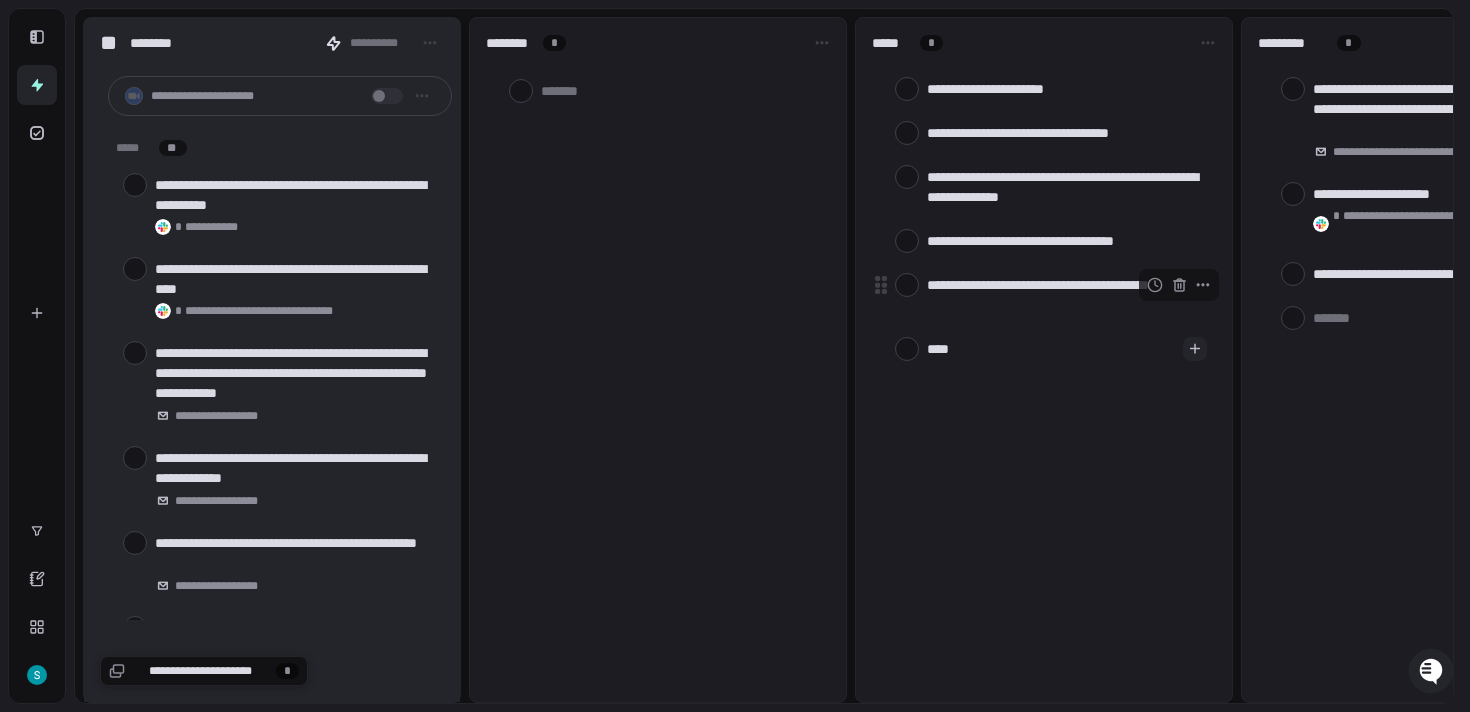 type on "*" 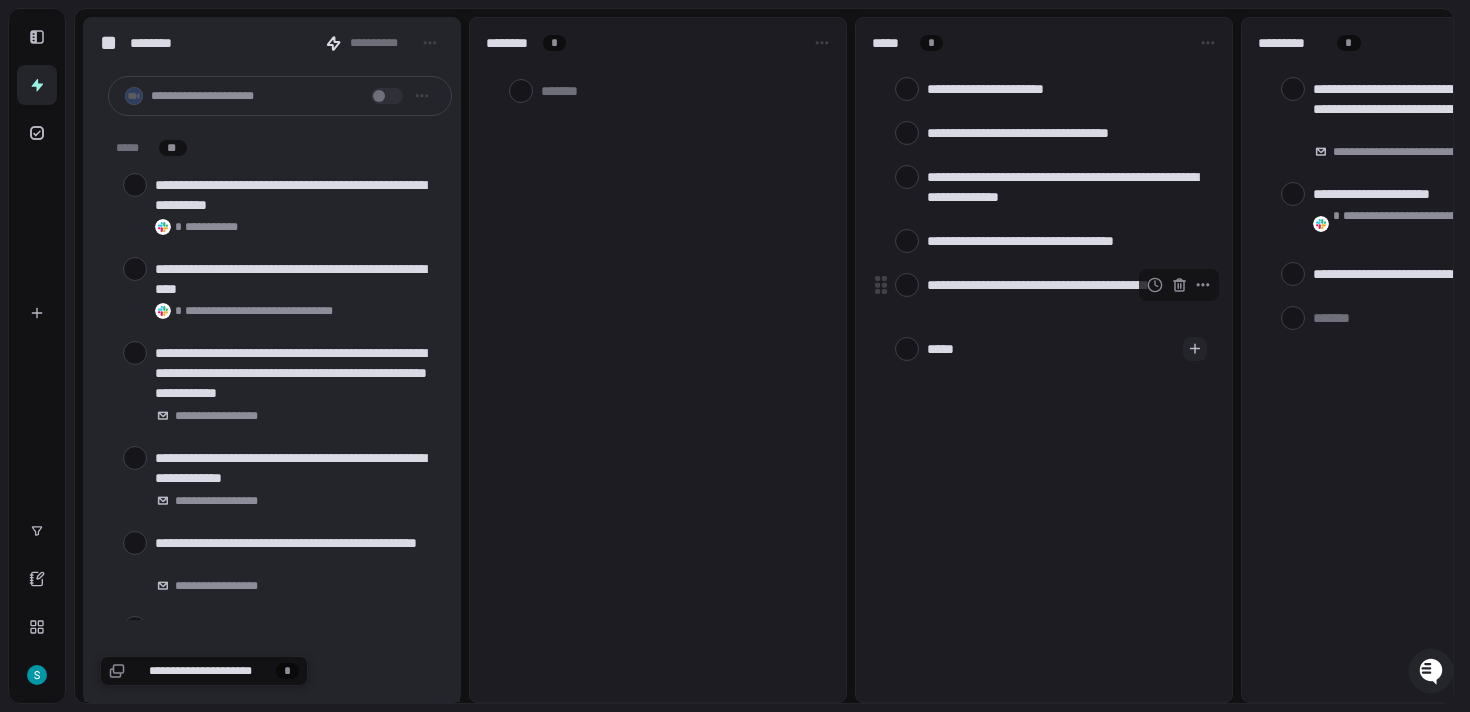 type on "*" 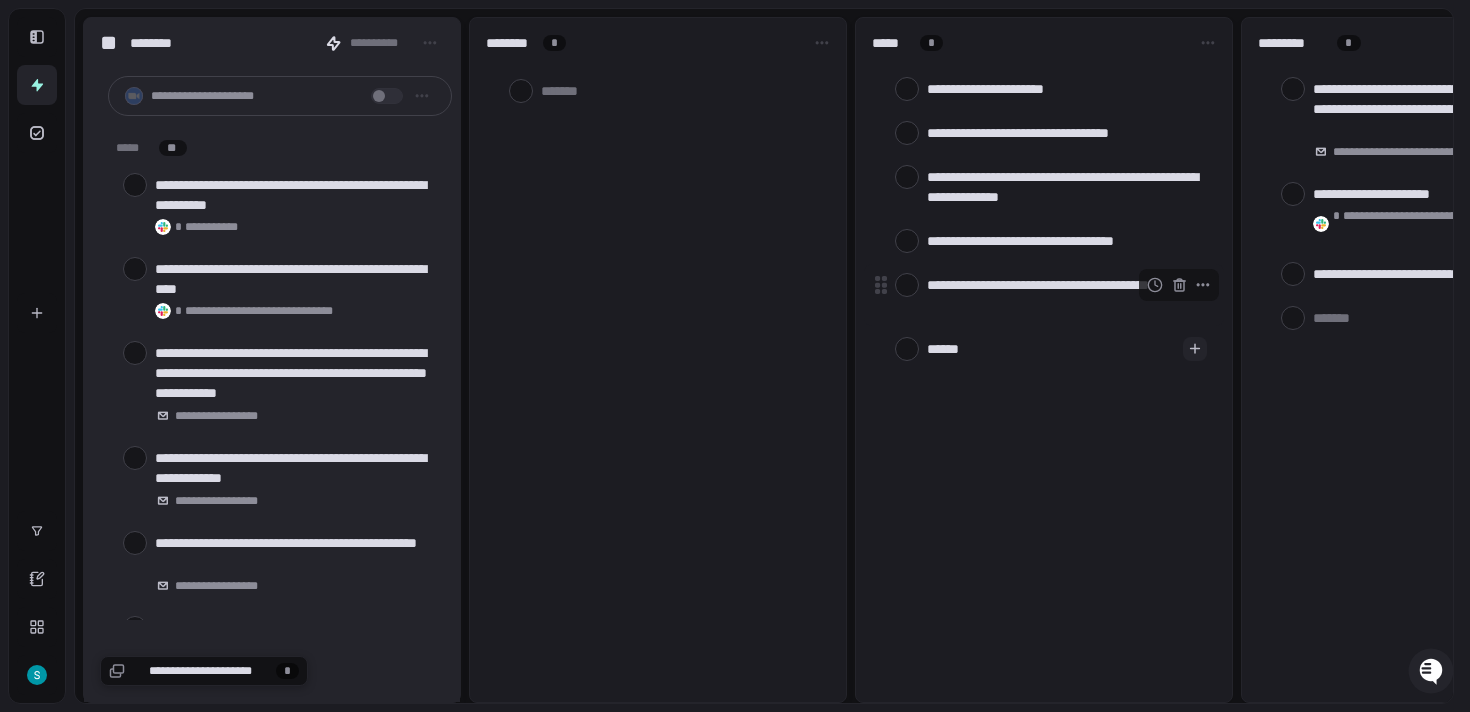 type on "*" 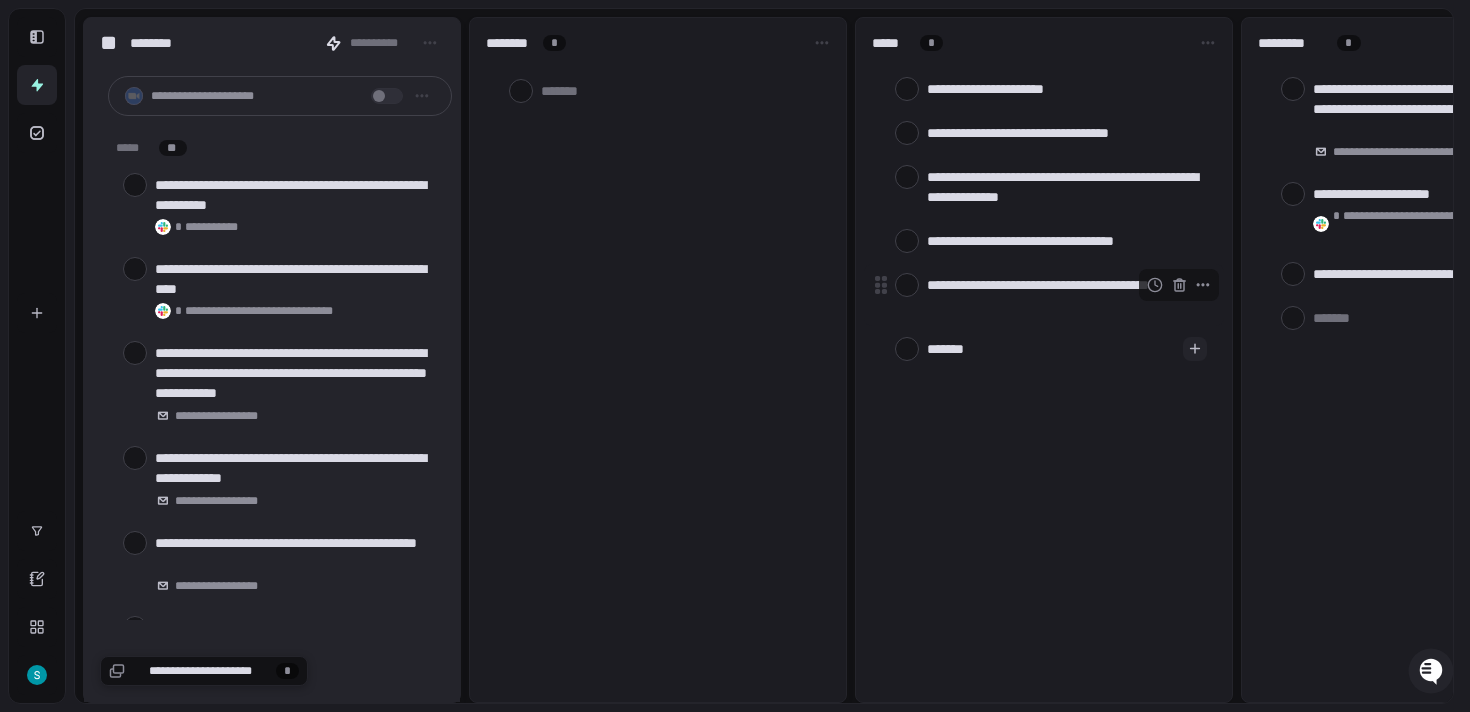 type on "*" 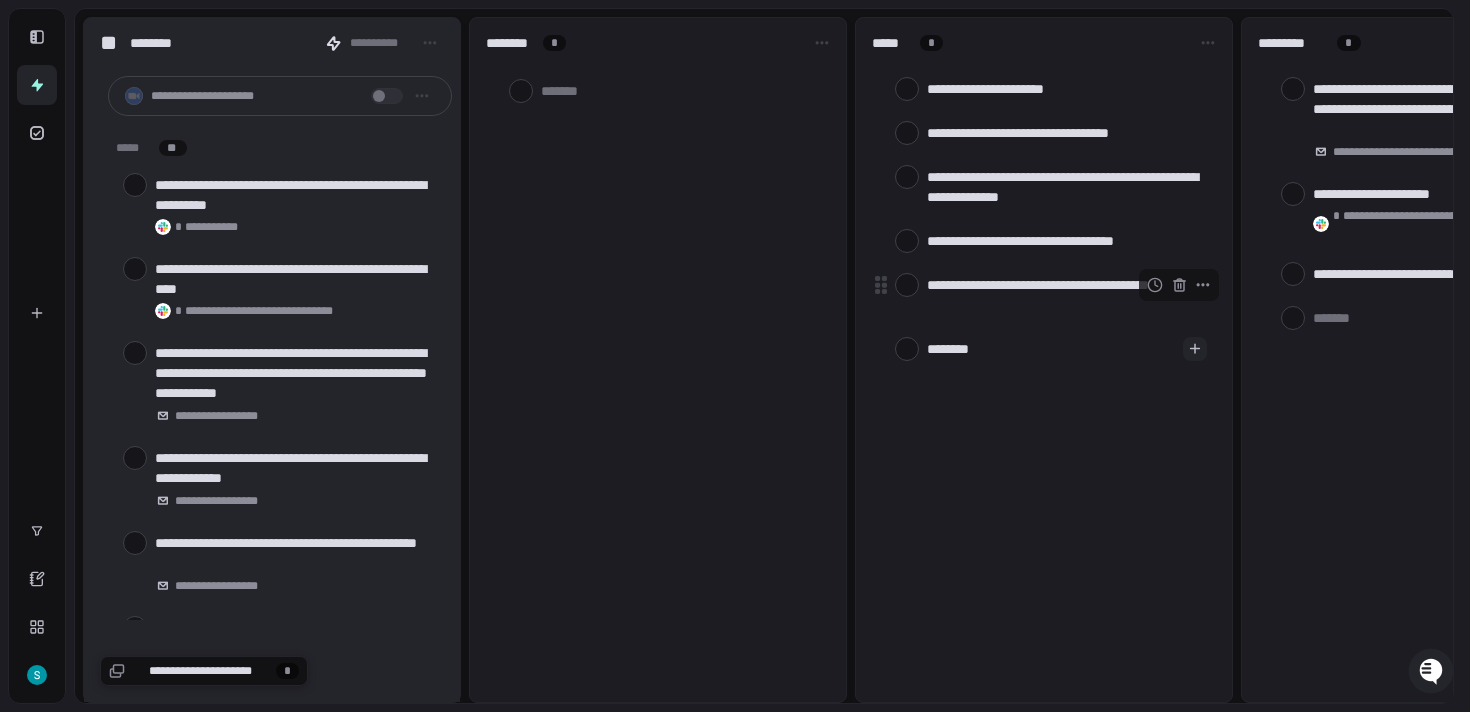 type on "*" 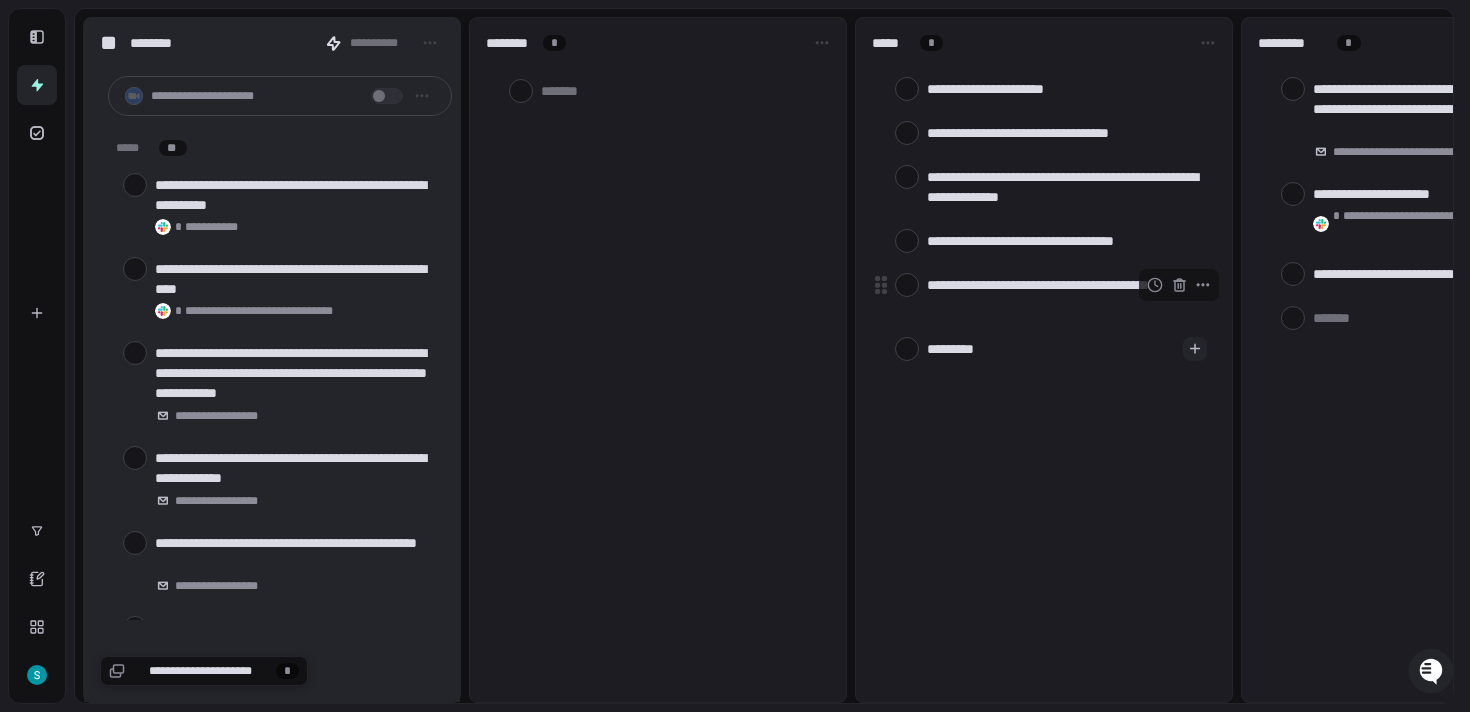 type on "*" 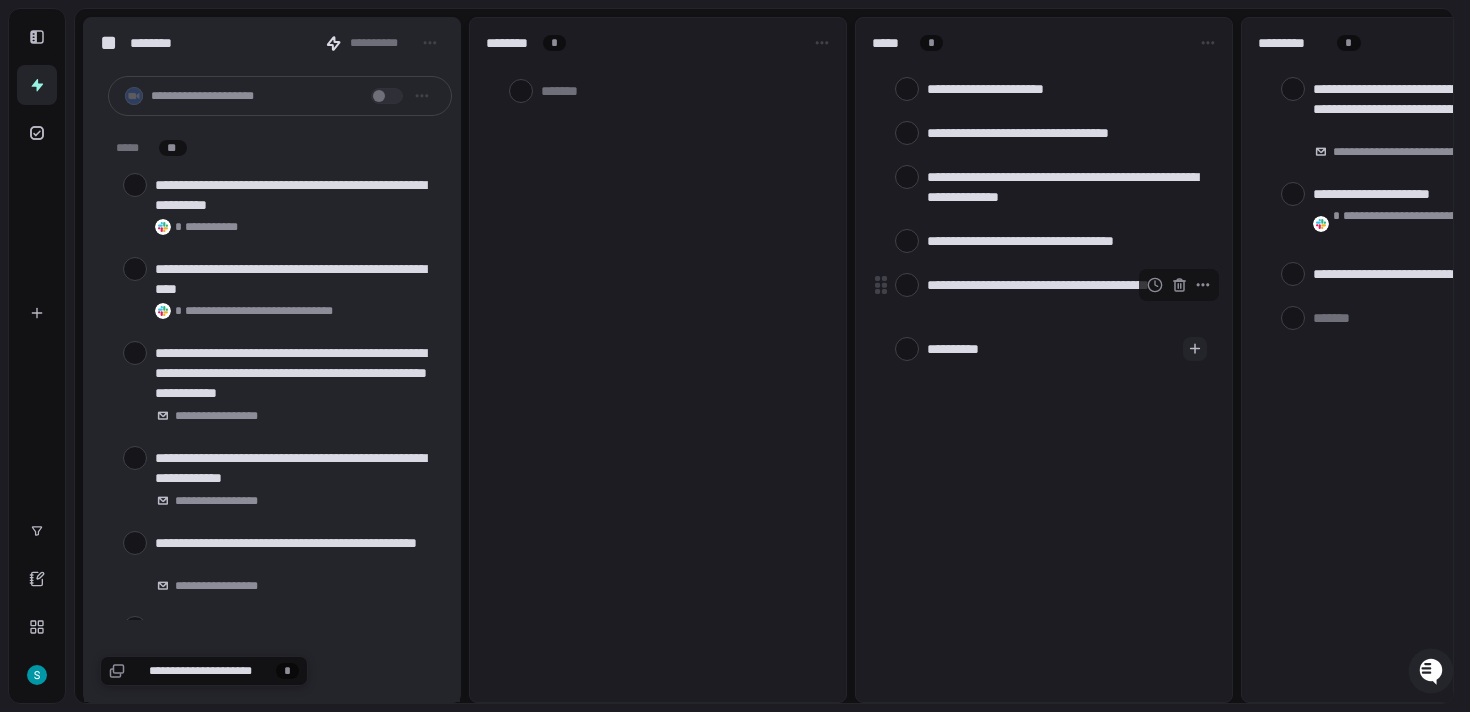 type on "*" 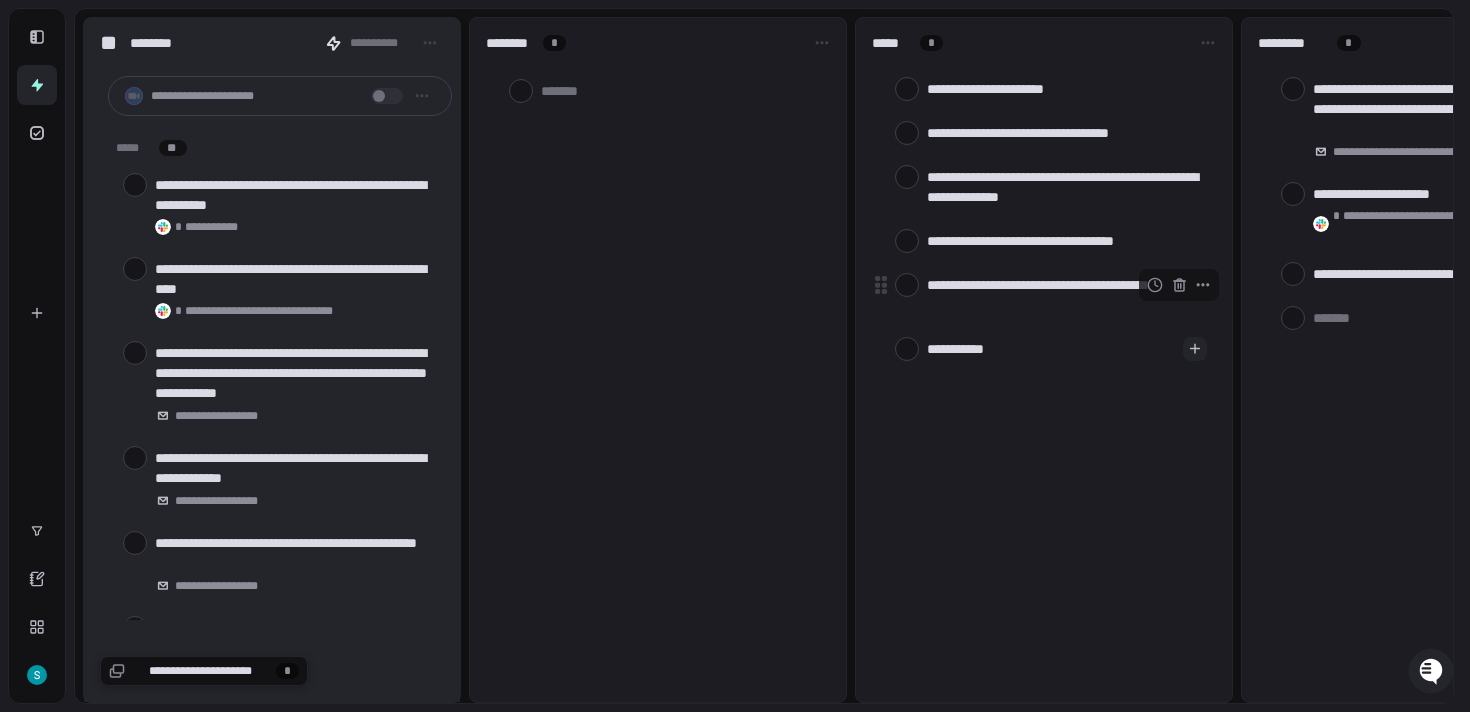 type on "*" 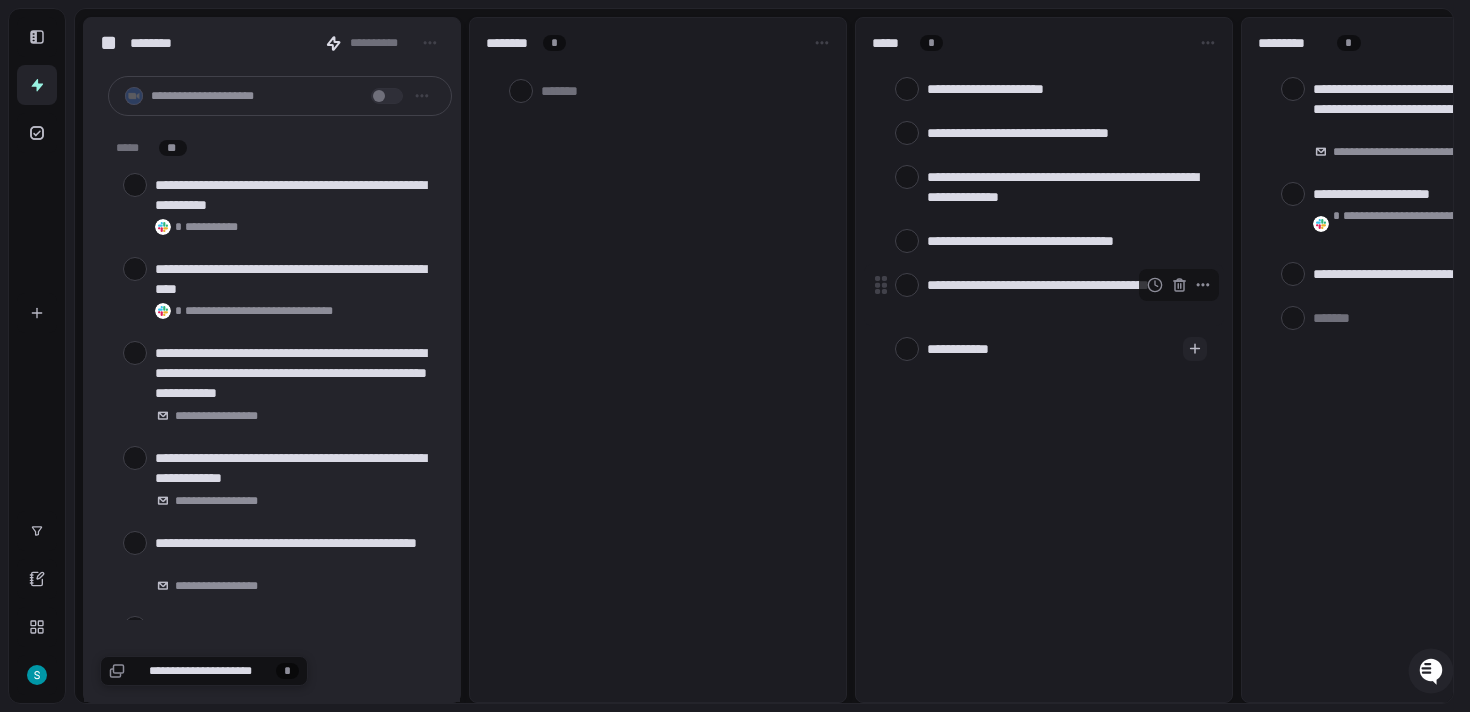 type on "*" 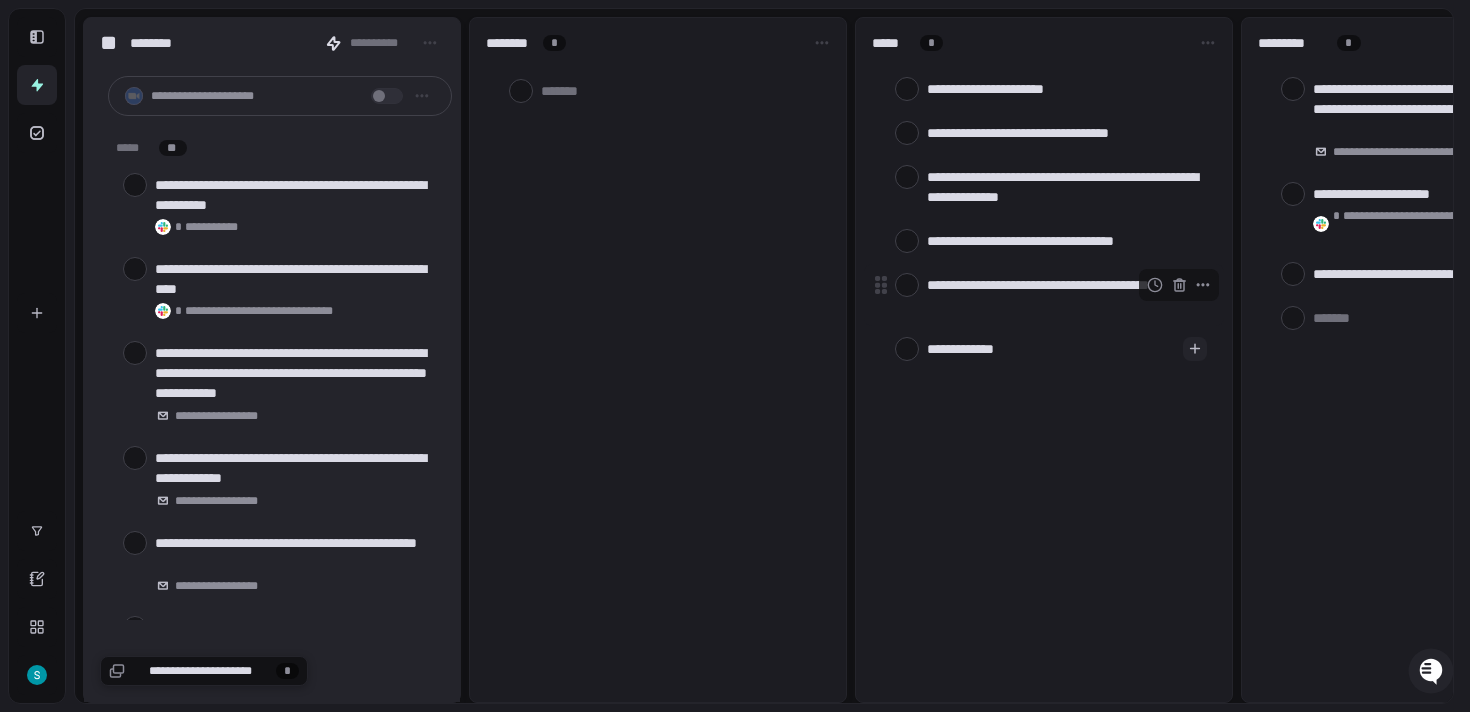 type on "*" 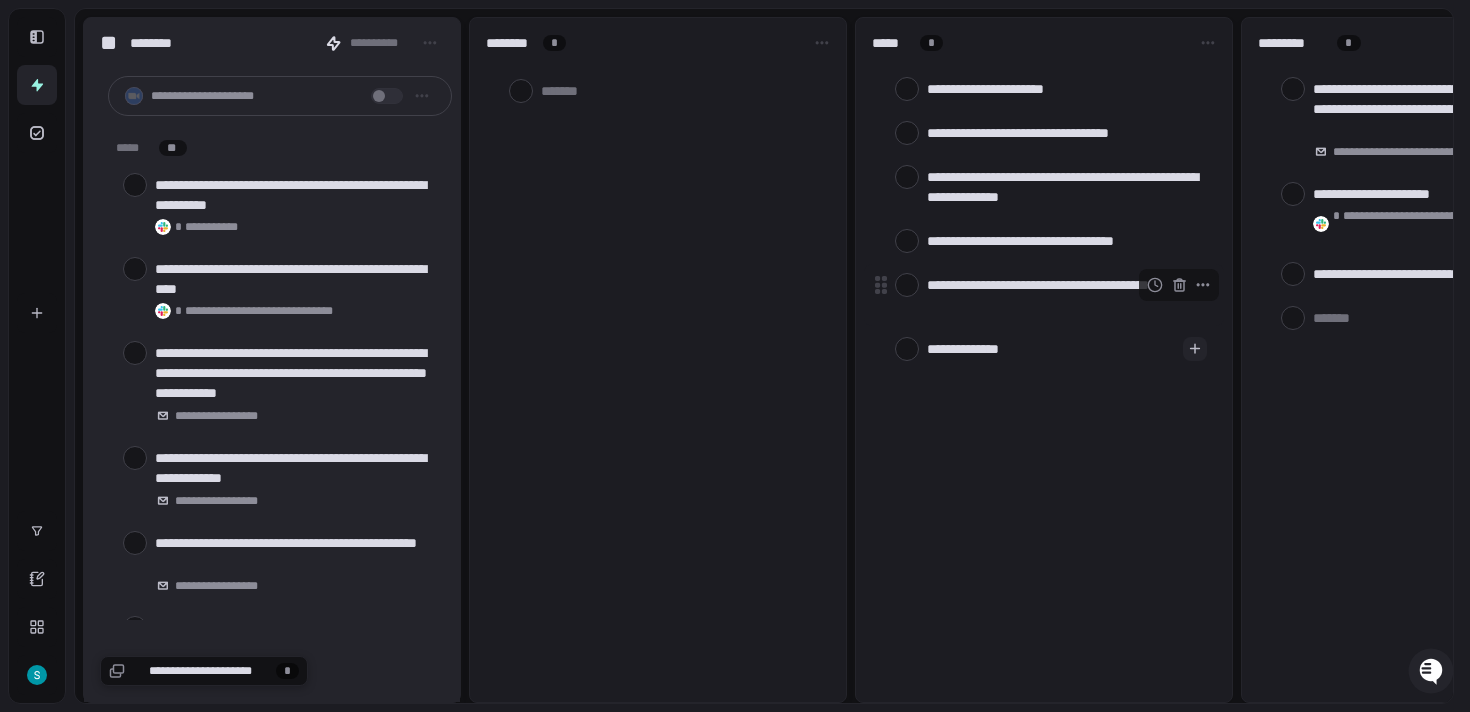type on "*" 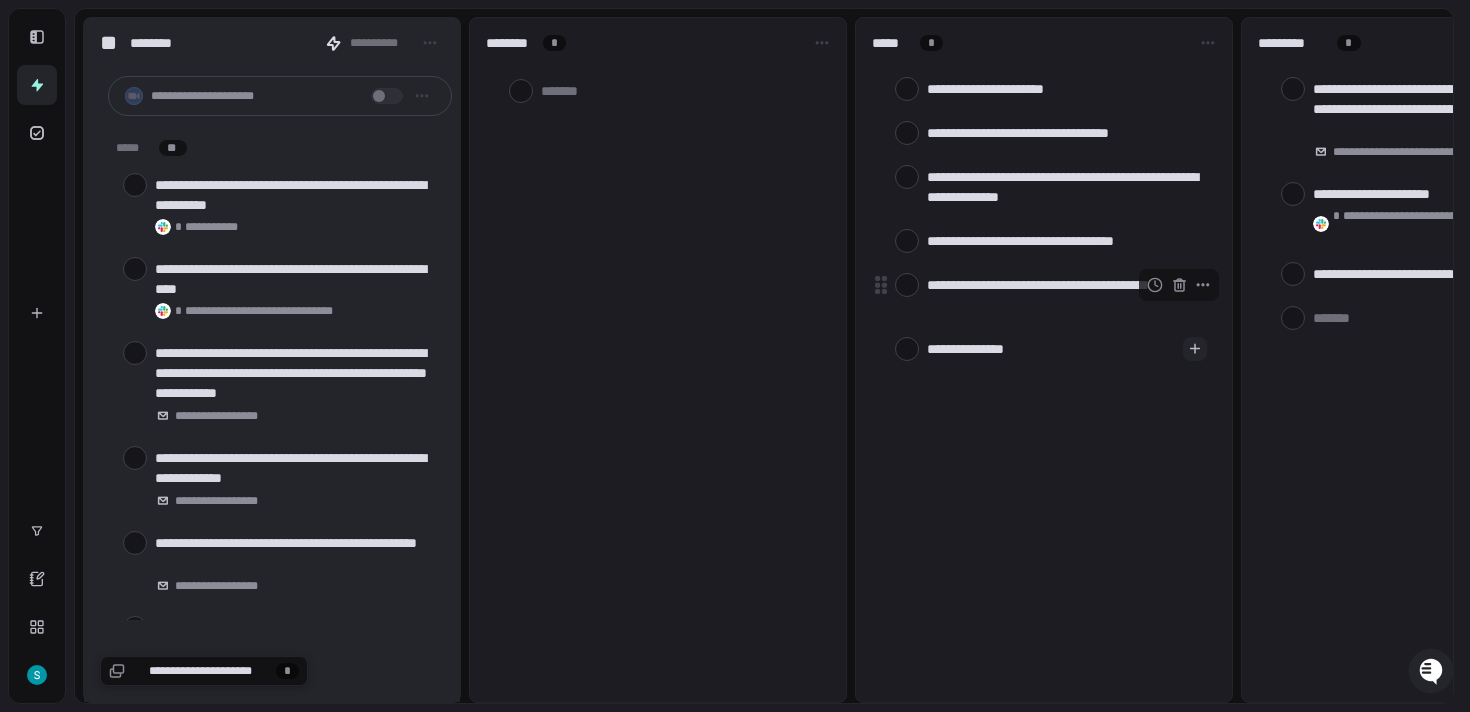 type on "*" 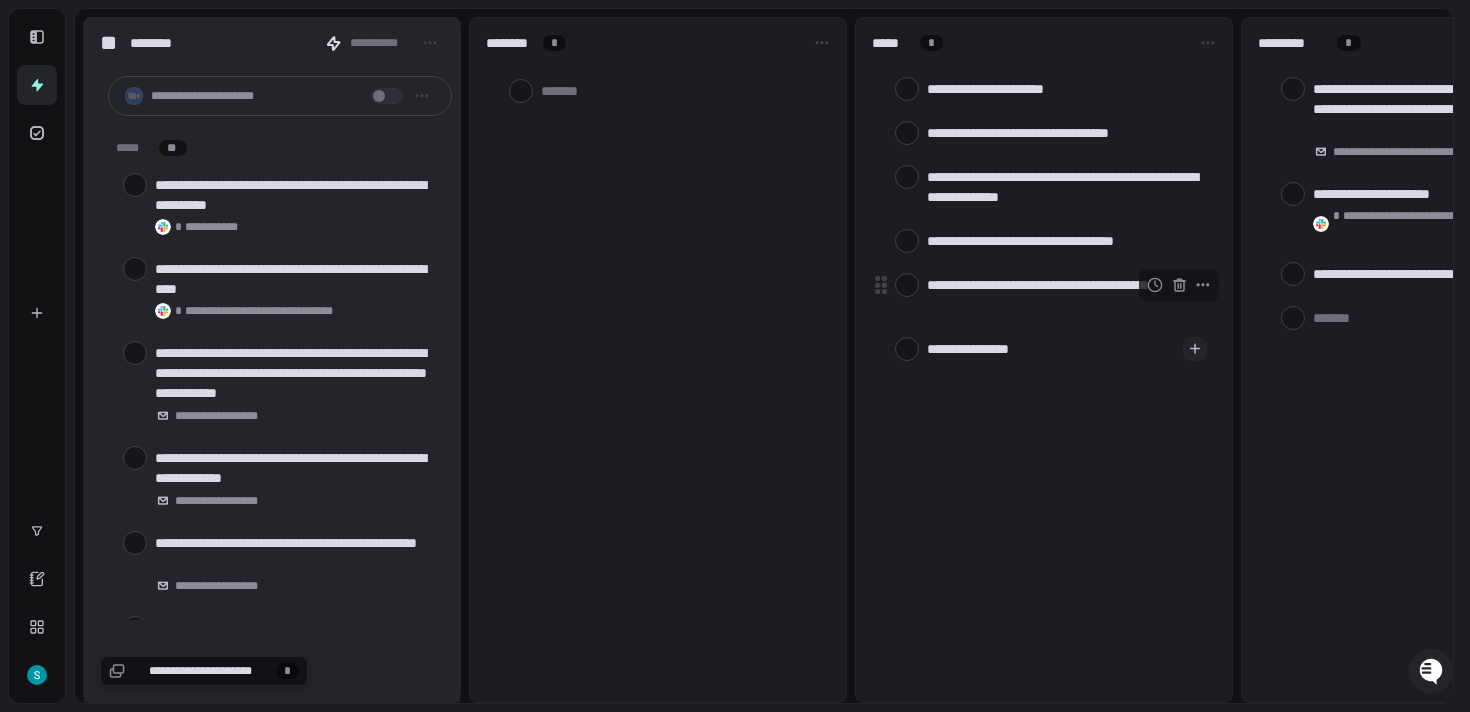 type on "*" 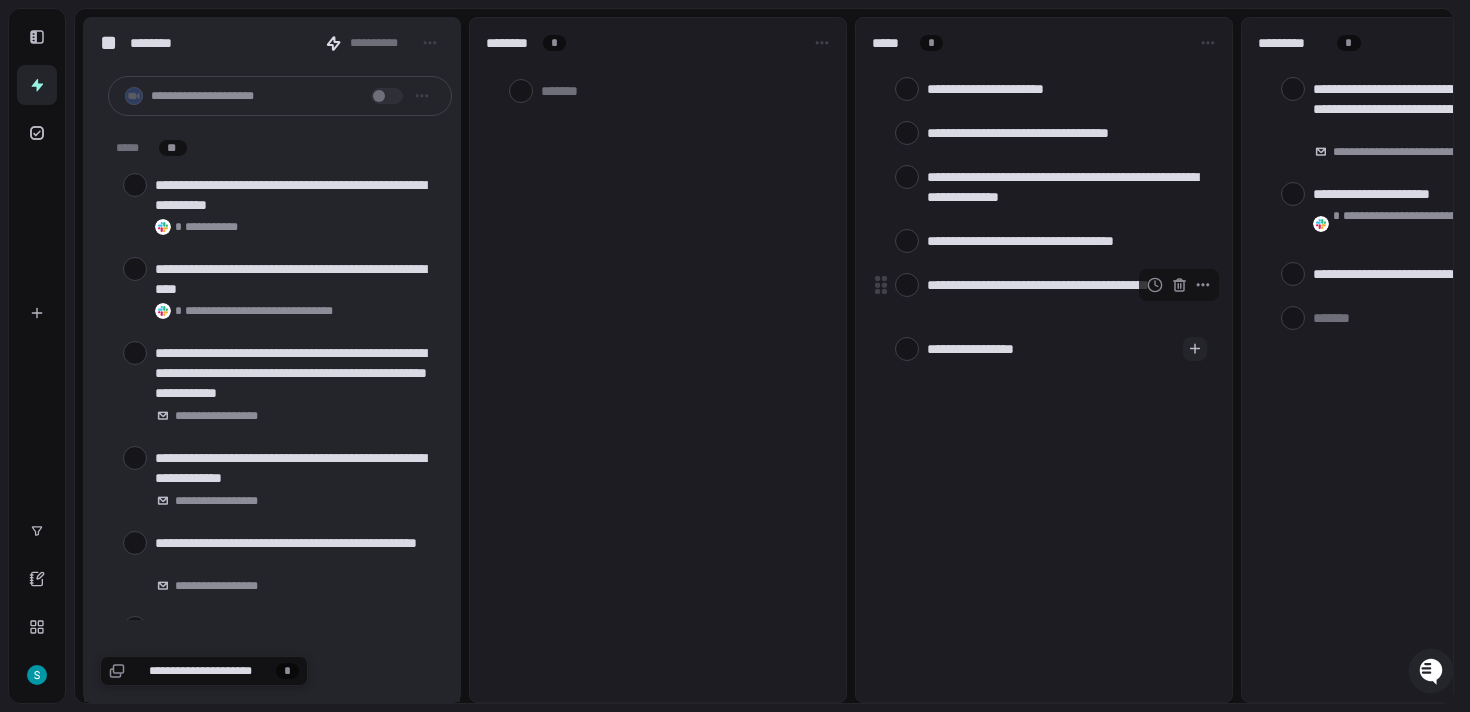 type on "*" 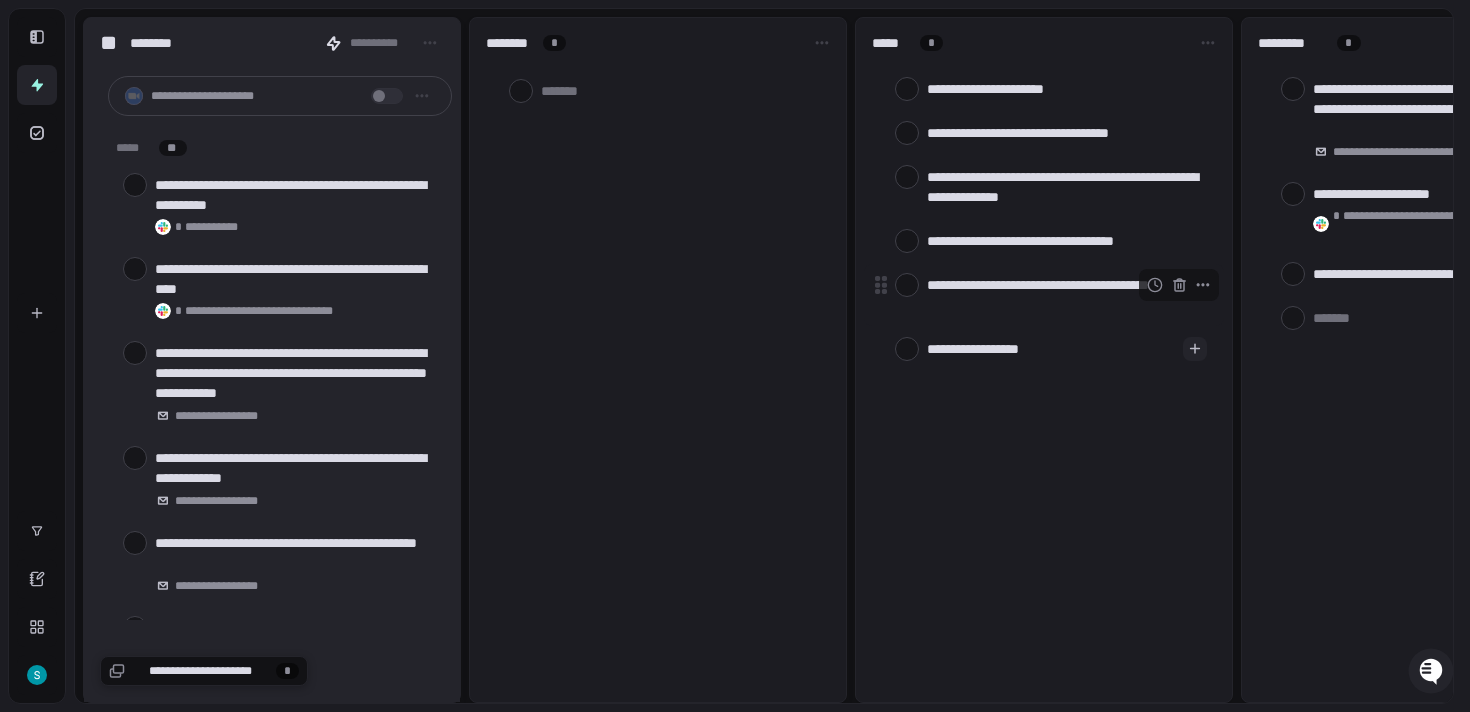 type on "*" 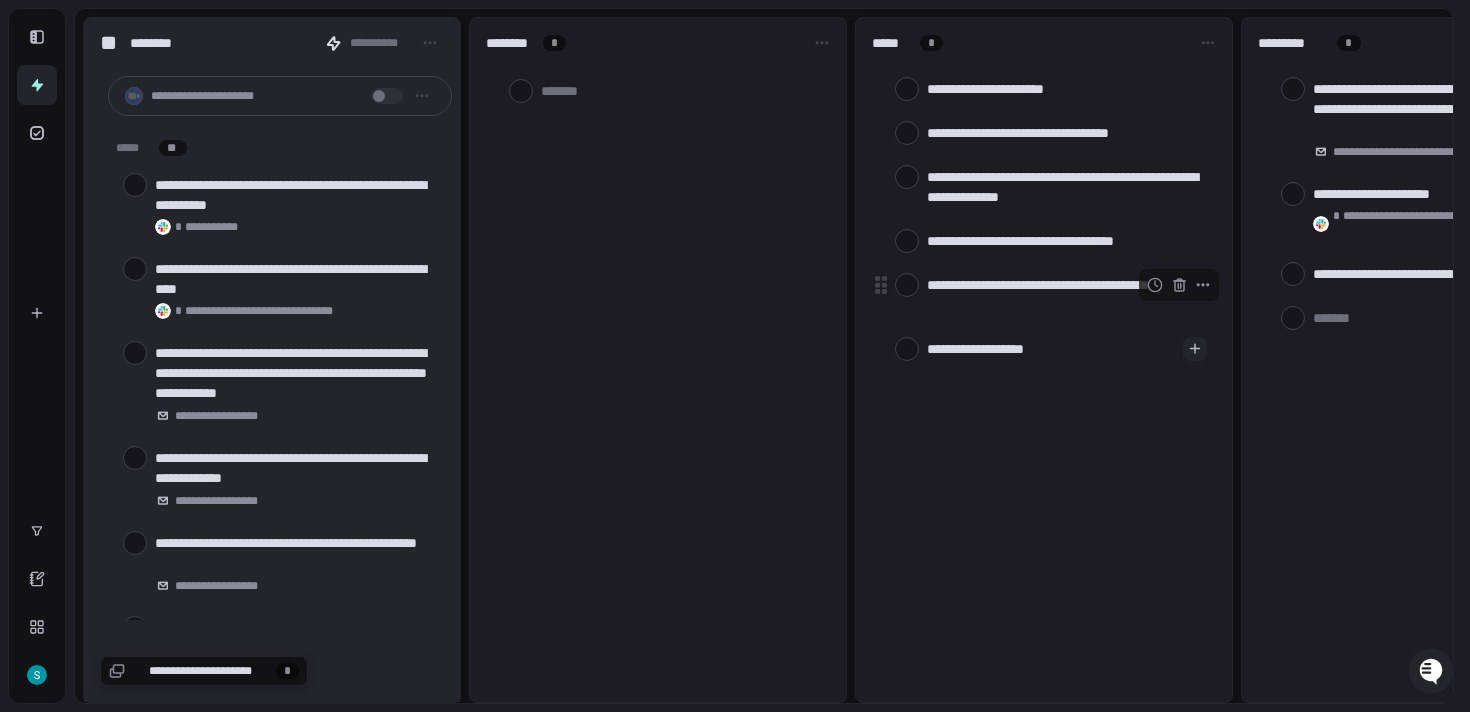 type on "*" 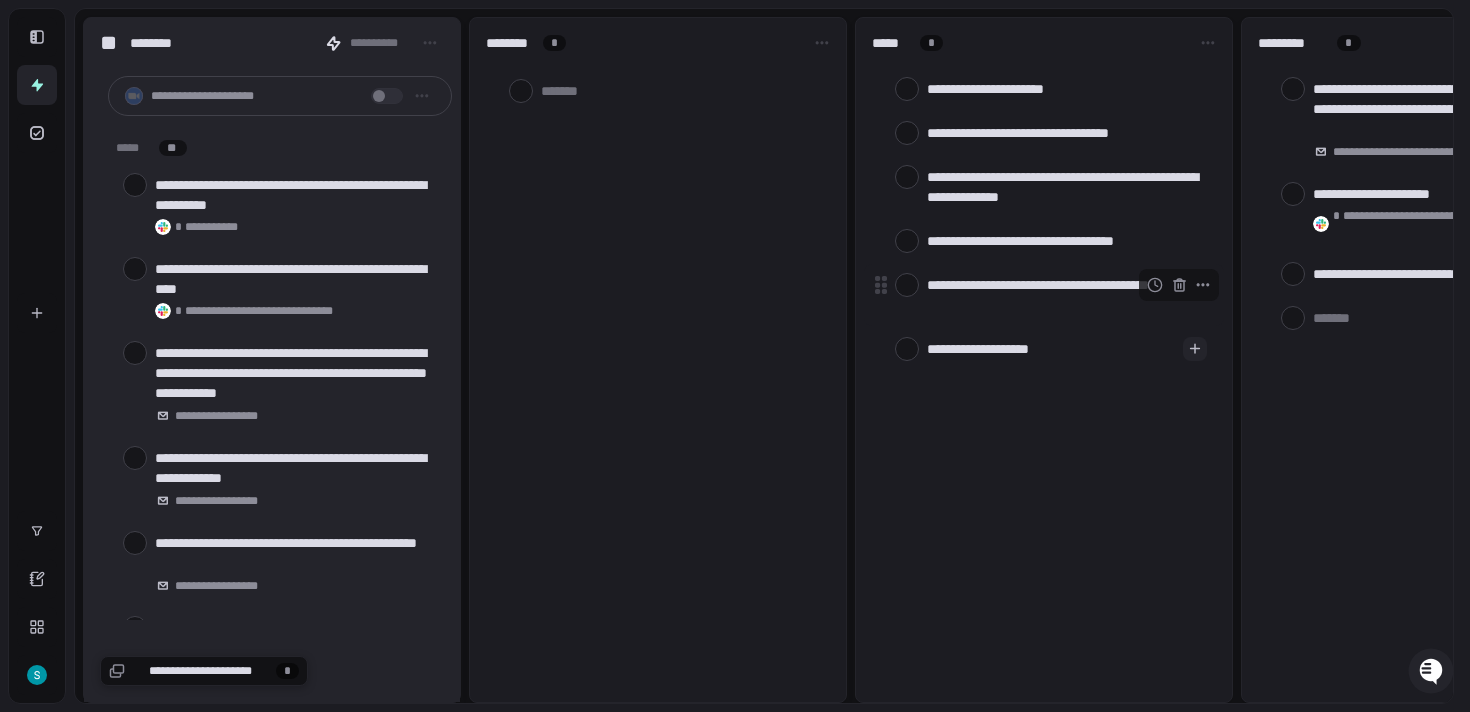 type on "*" 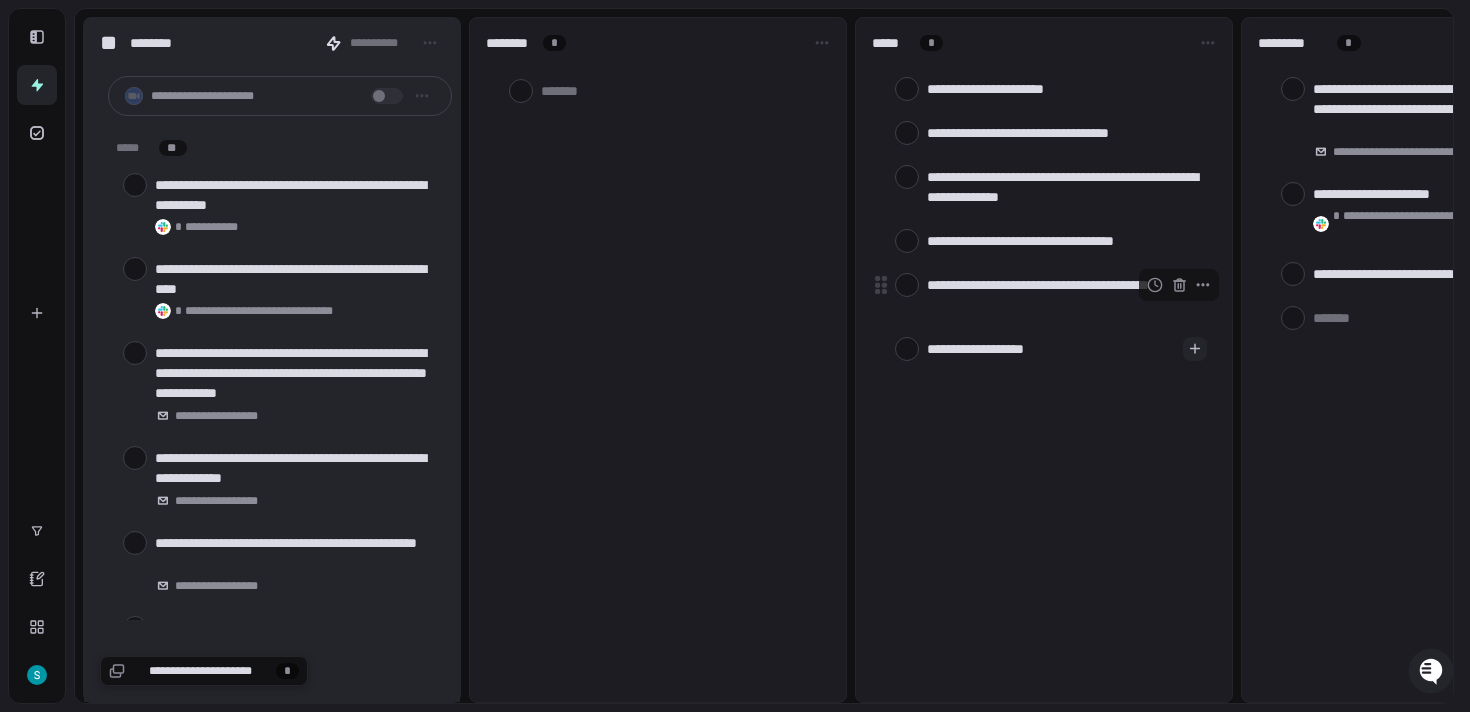 type on "**********" 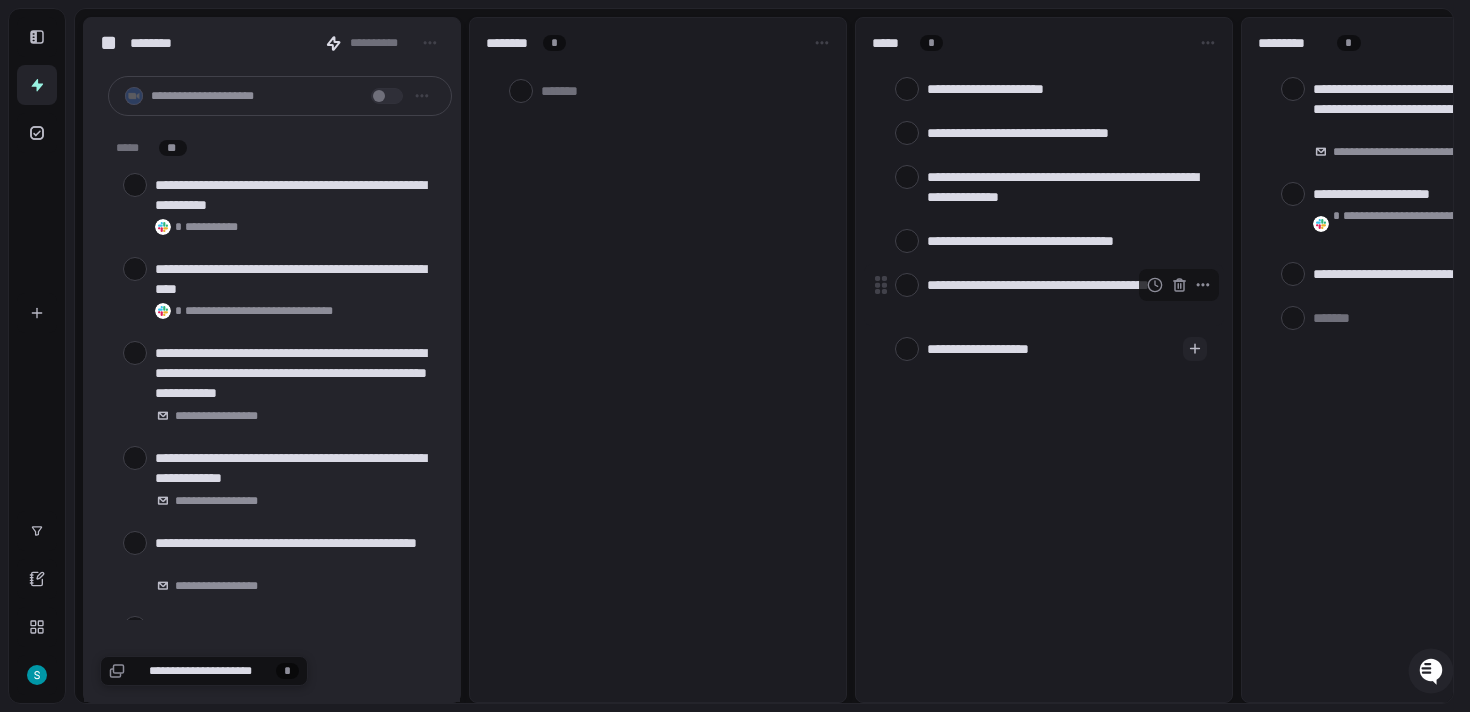 type on "*" 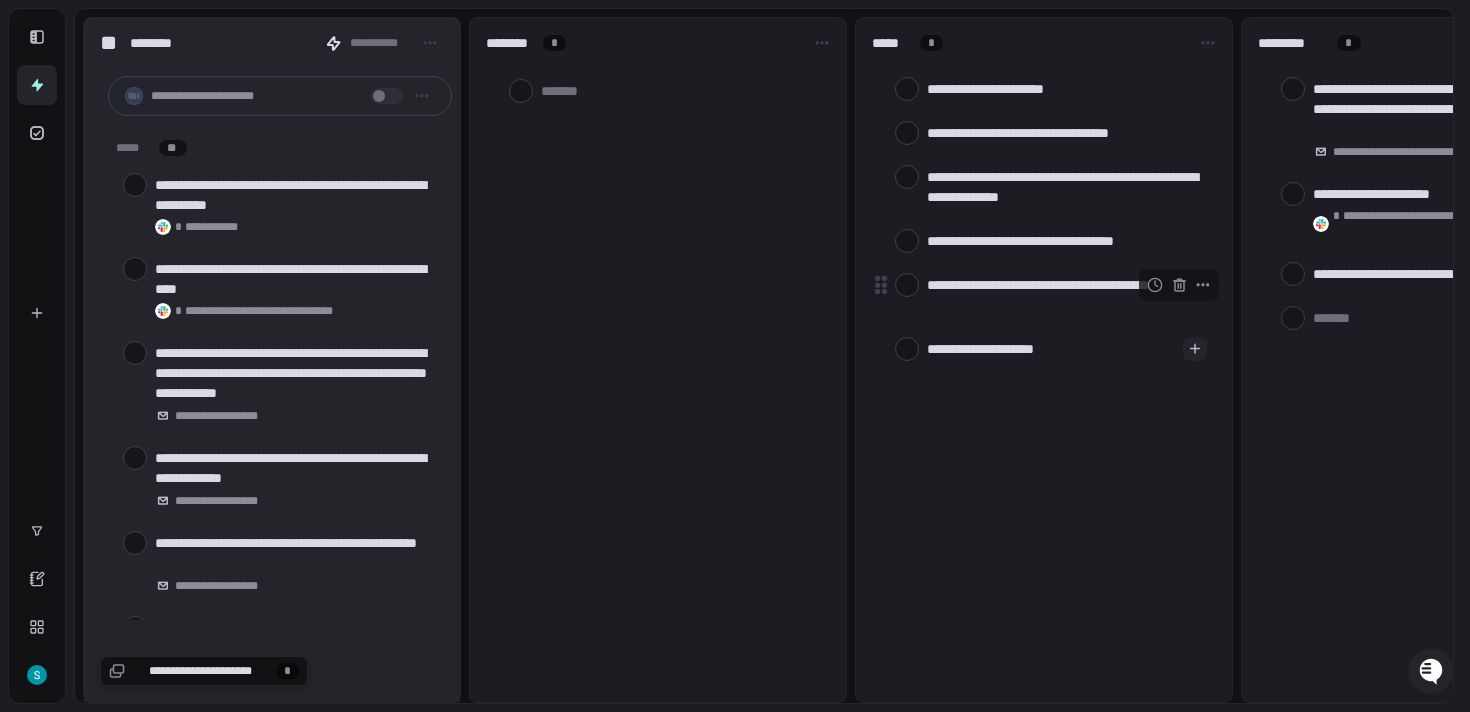type on "**********" 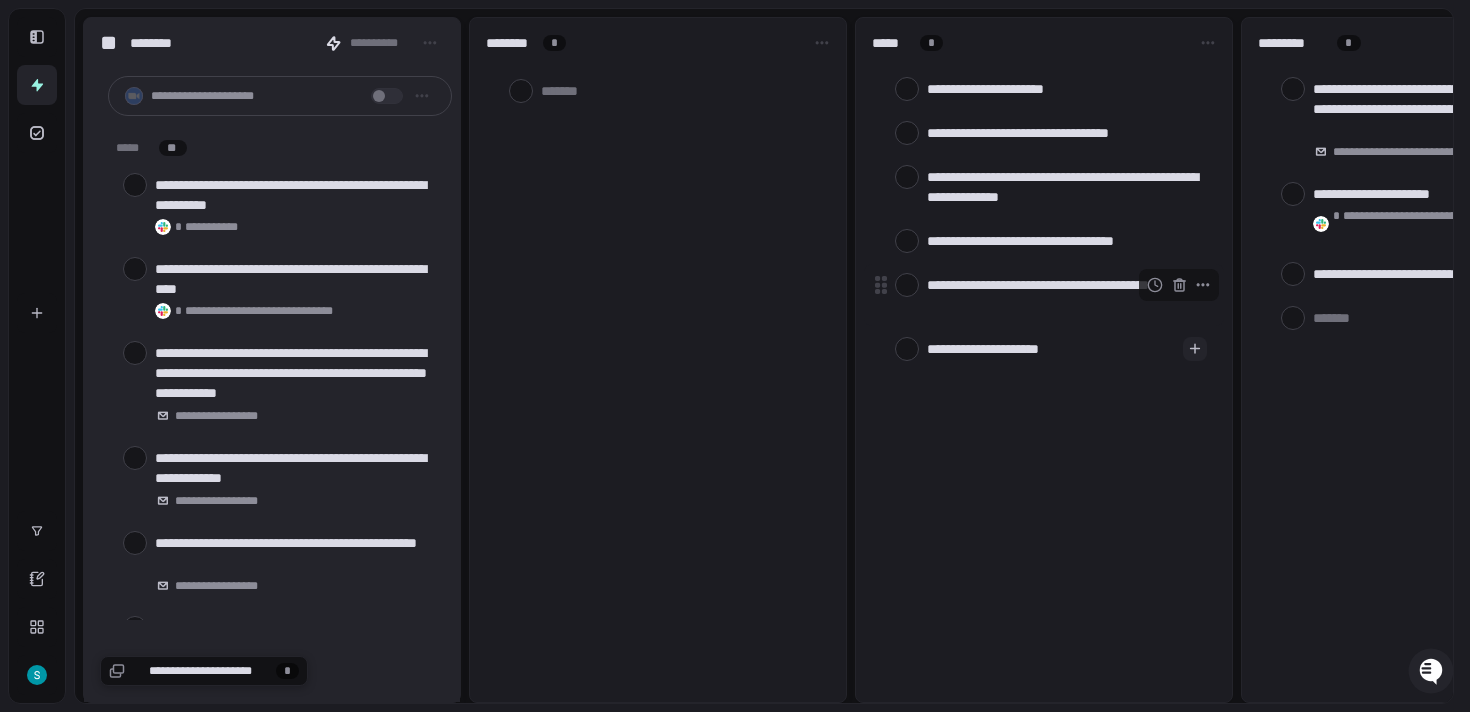 type on "*" 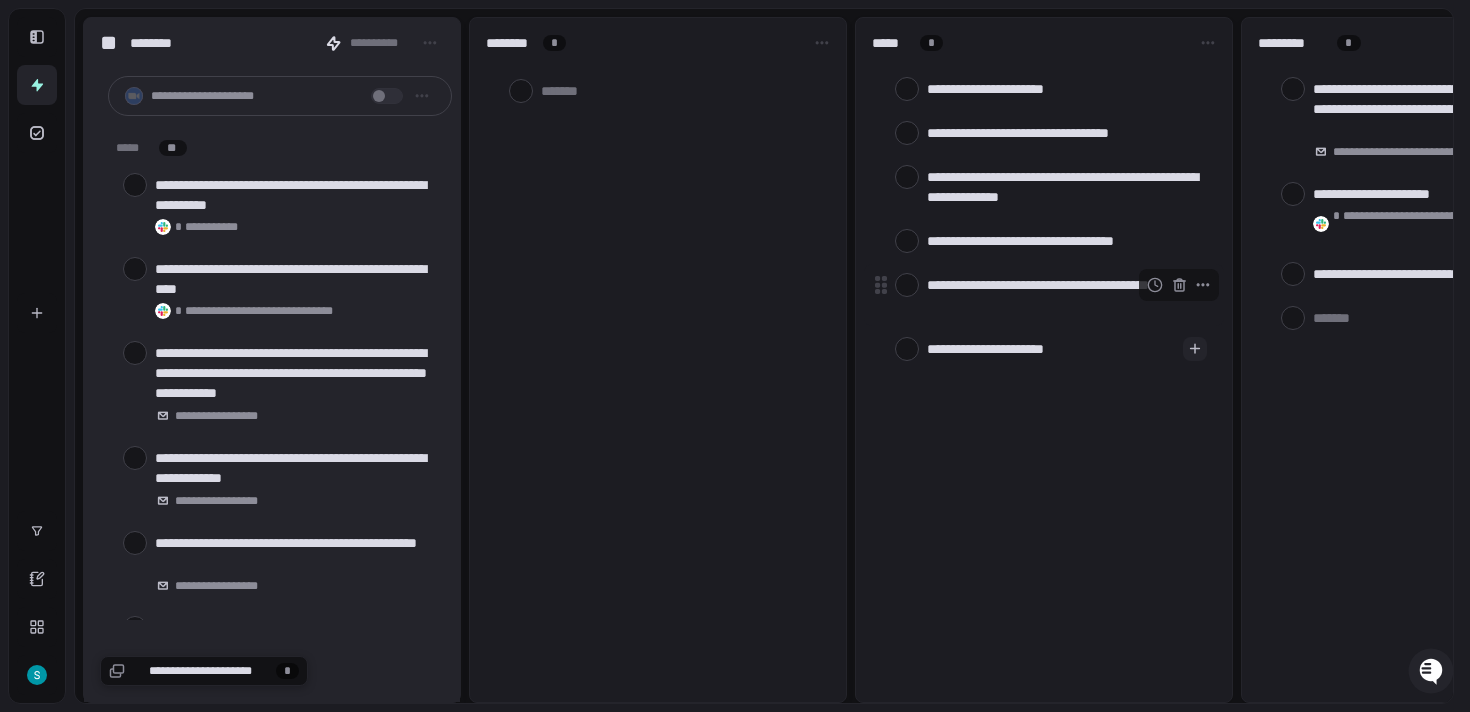 type on "*" 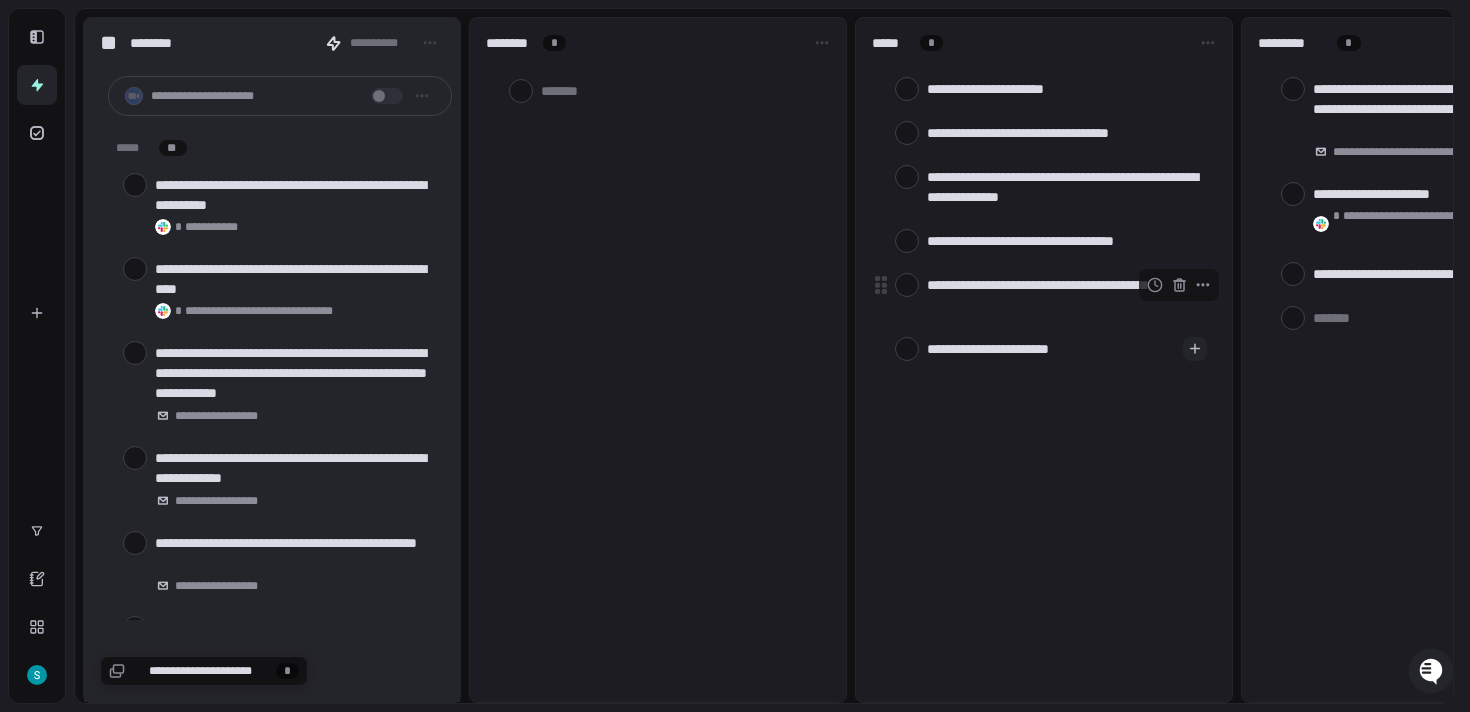 type on "*" 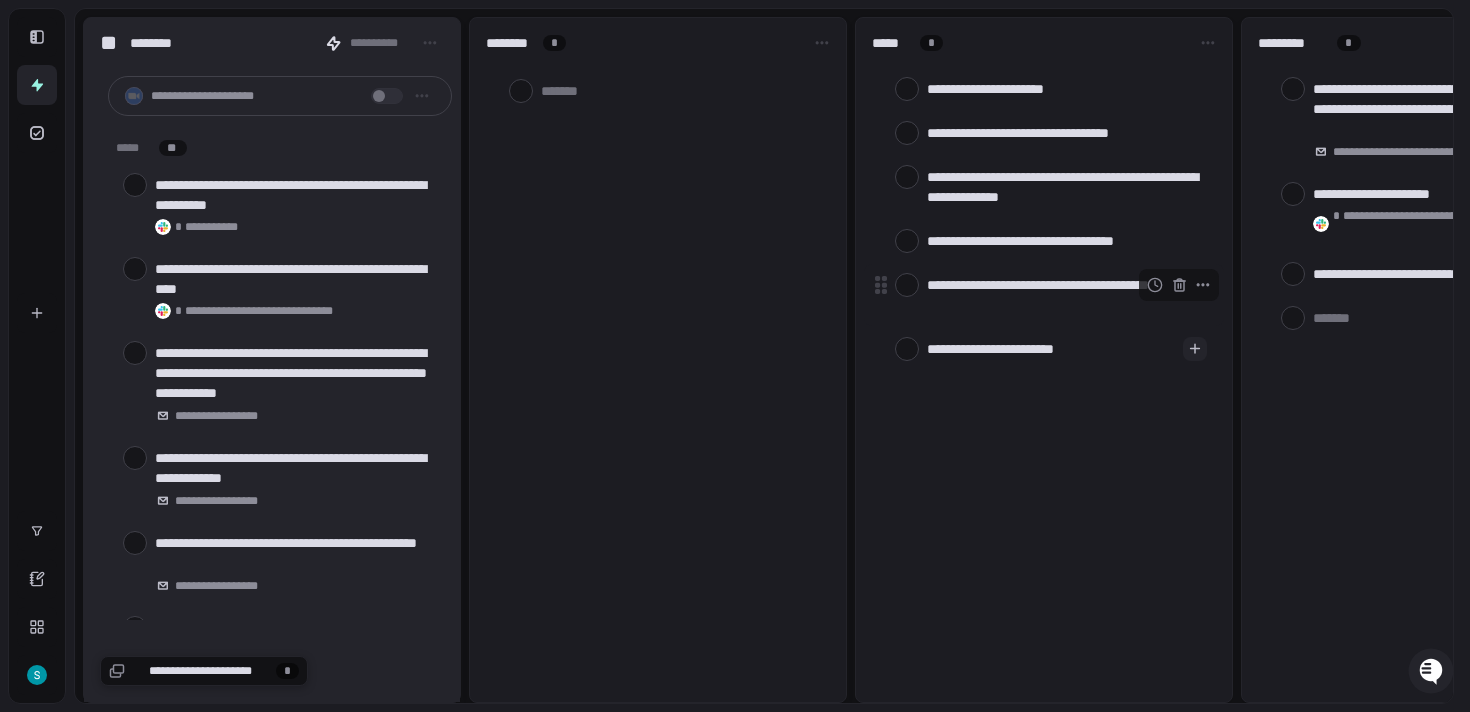 type on "*" 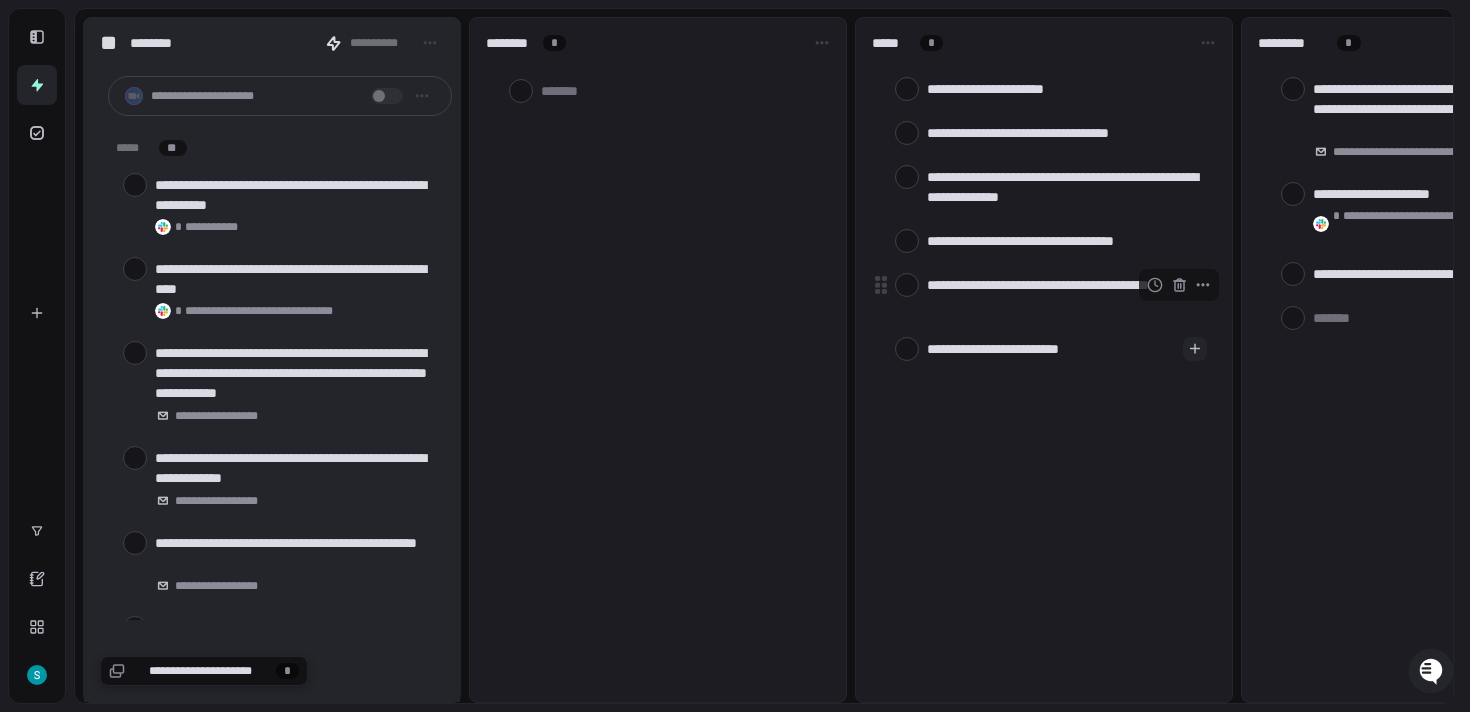type on "*" 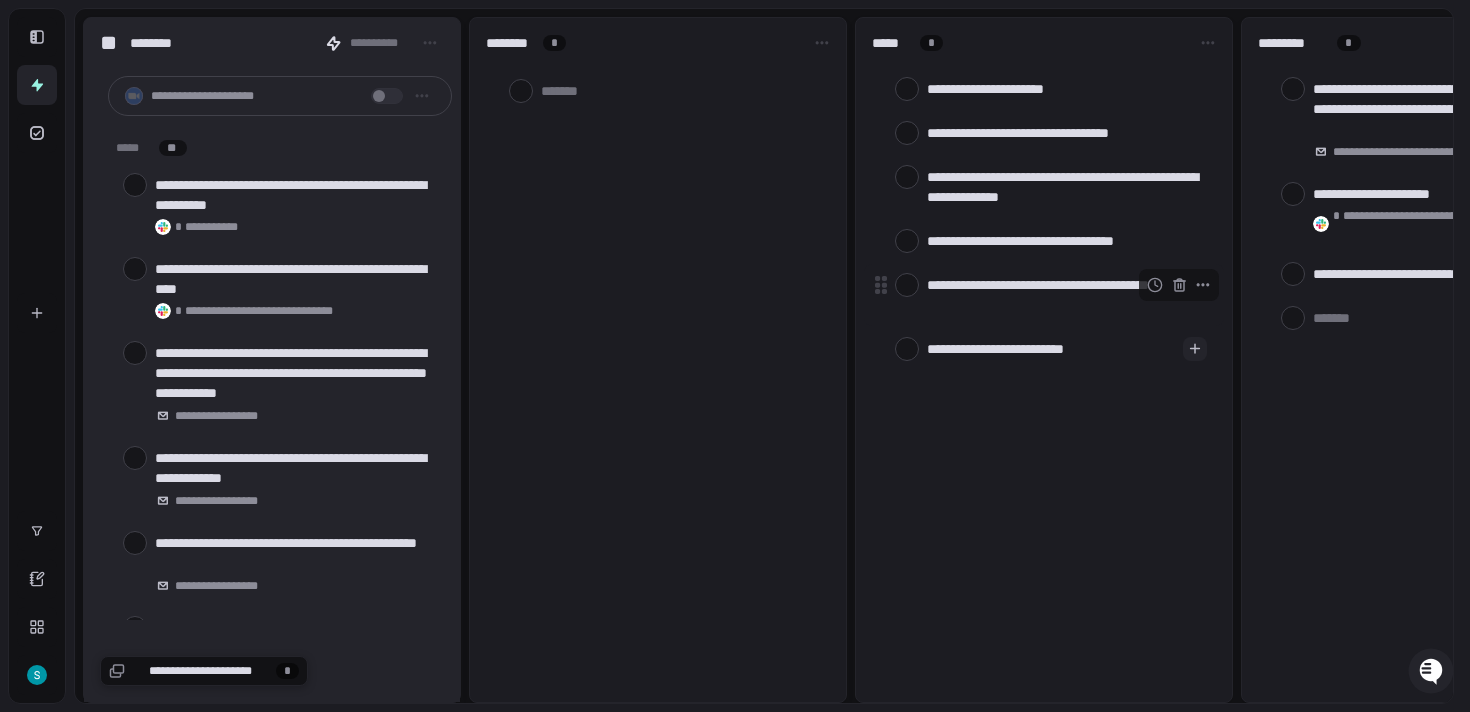 type on "**********" 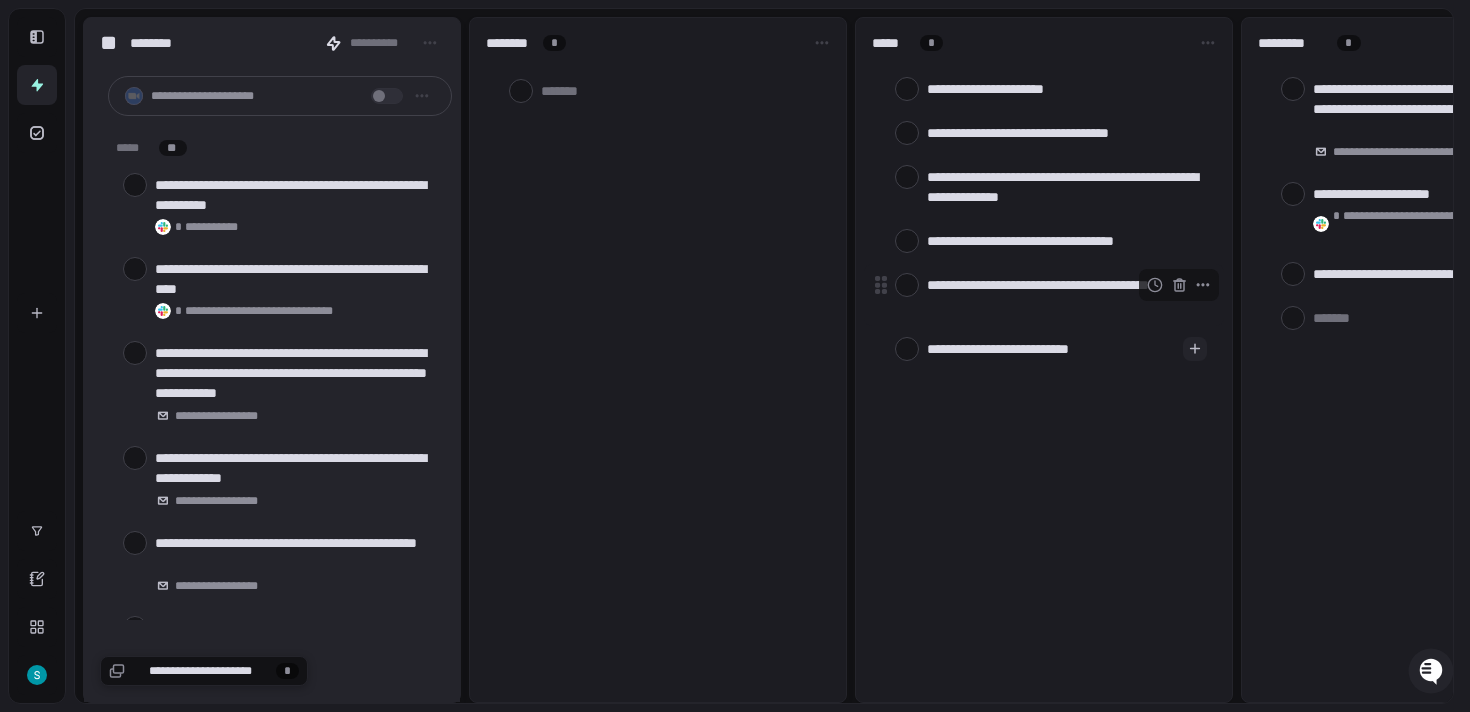type on "*" 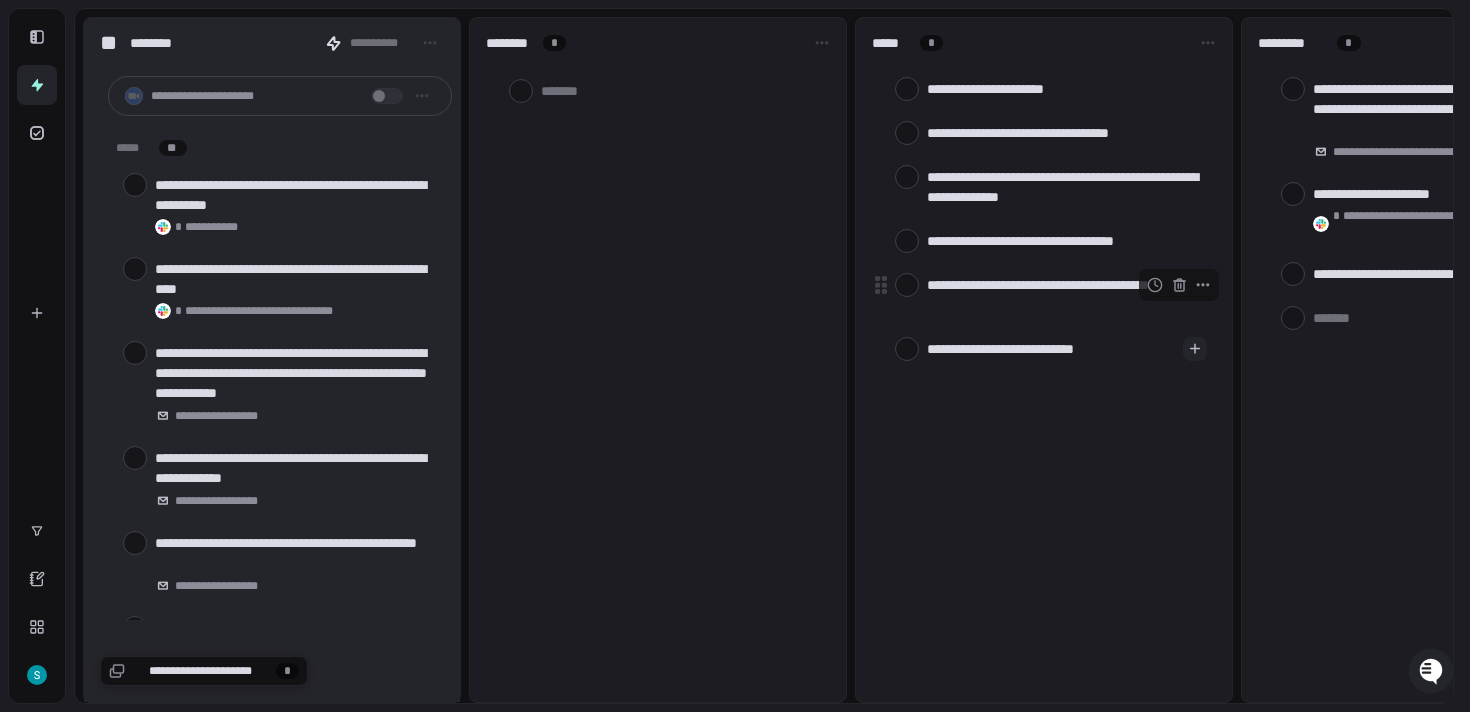 type on "*" 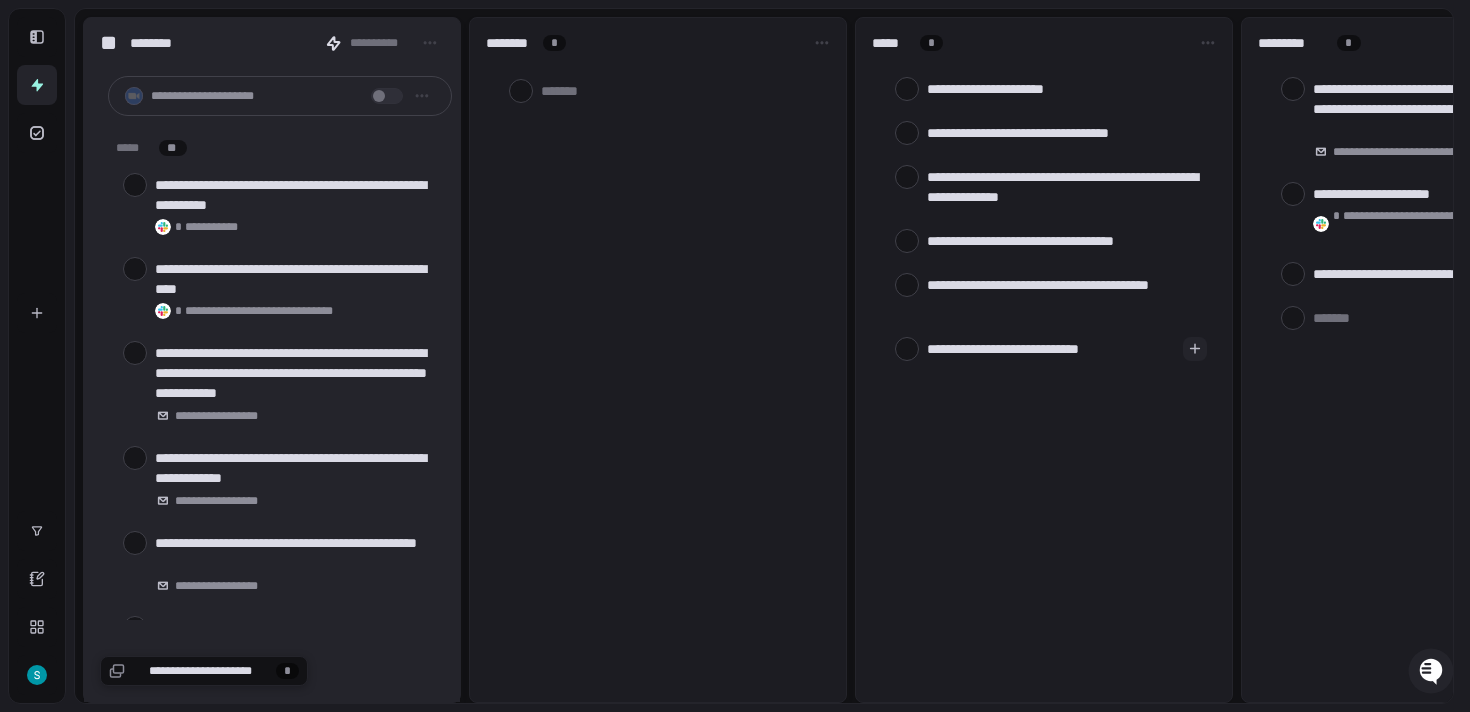 type on "**********" 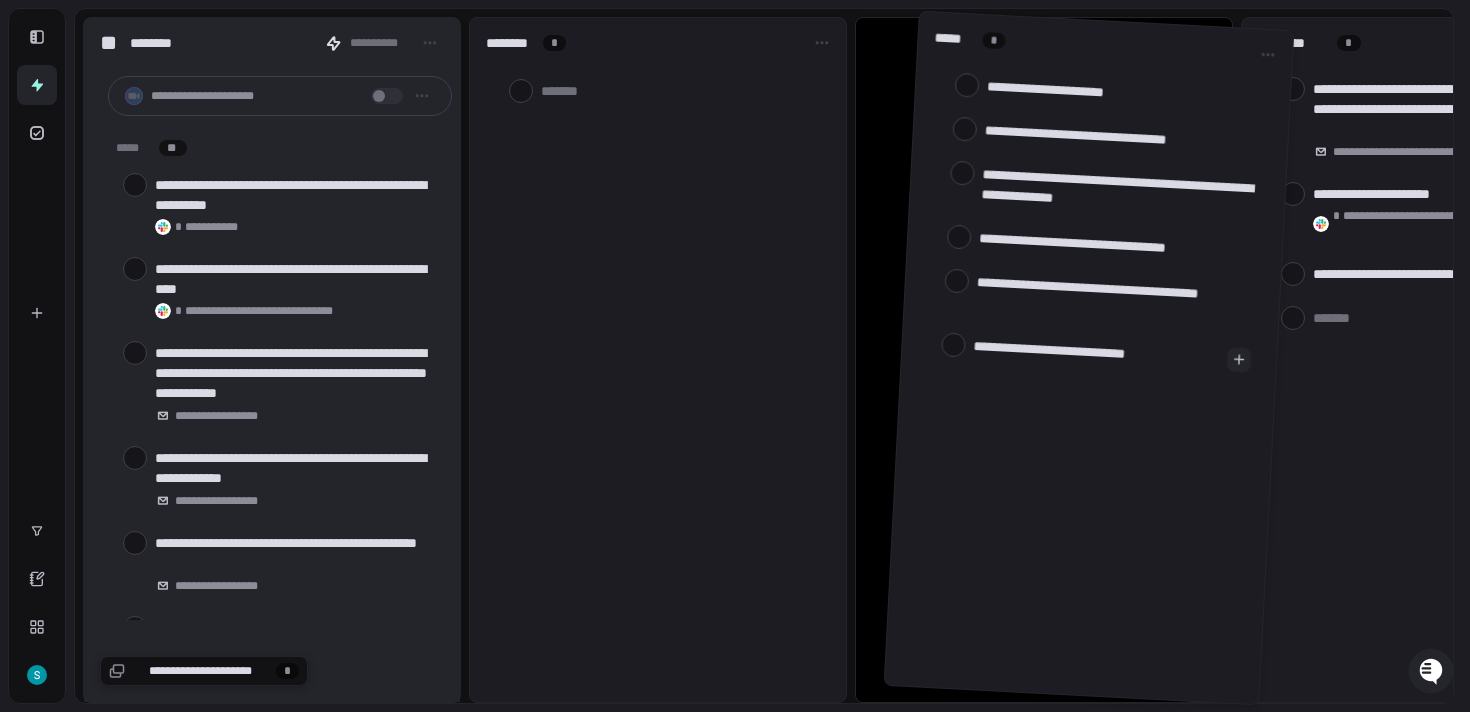 drag, startPoint x: 872, startPoint y: 345, endPoint x: 921, endPoint y: 351, distance: 49.365982 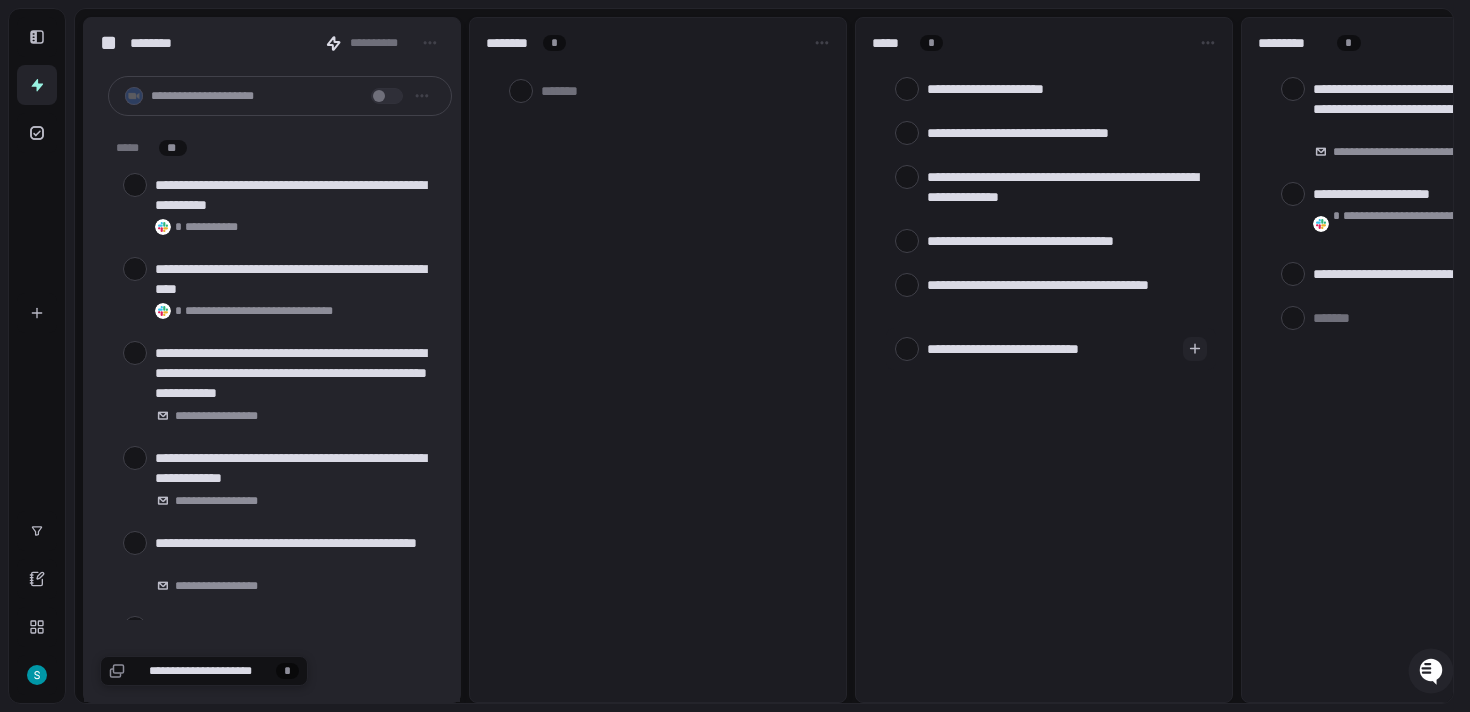 click on "**********" at bounding box center [1051, 348] 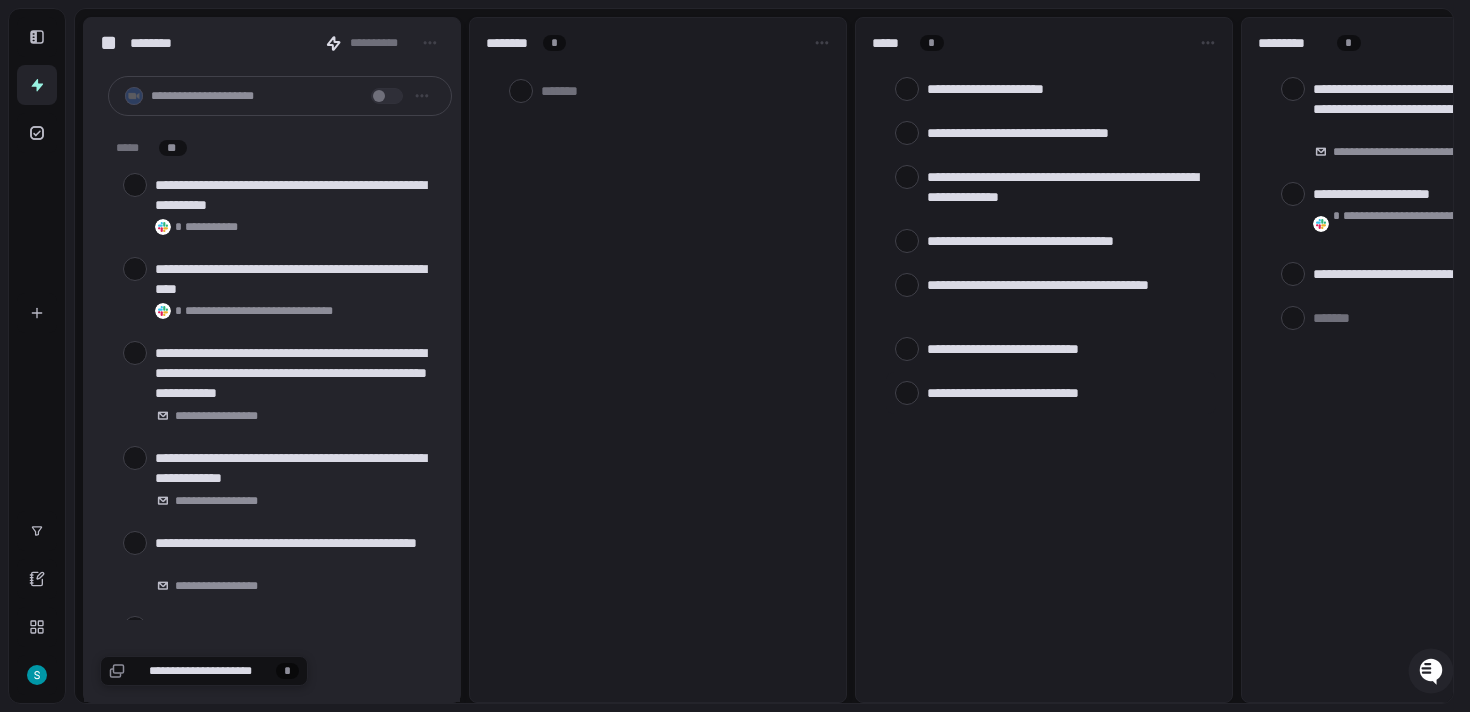 type 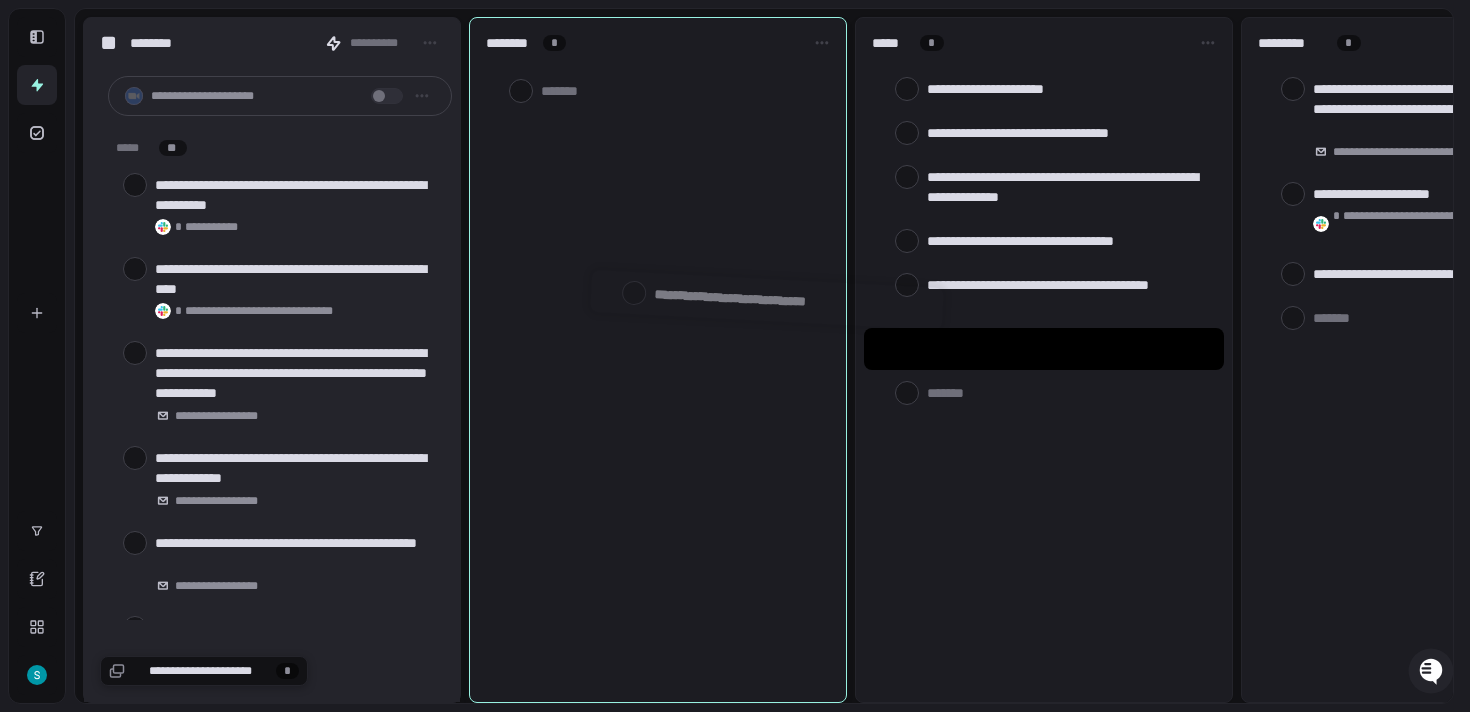 drag, startPoint x: 884, startPoint y: 350, endPoint x: 612, endPoint y: 301, distance: 276.37836 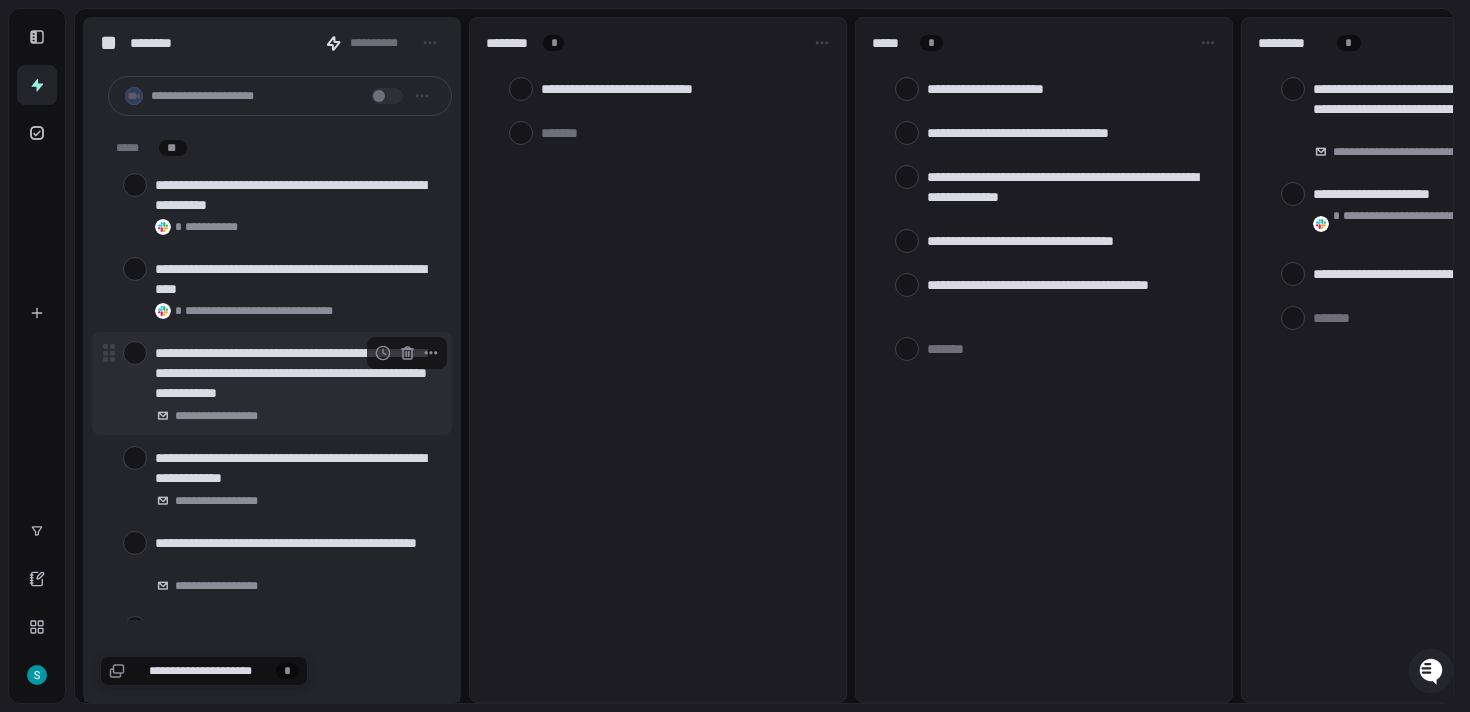 click at bounding box center [135, 353] 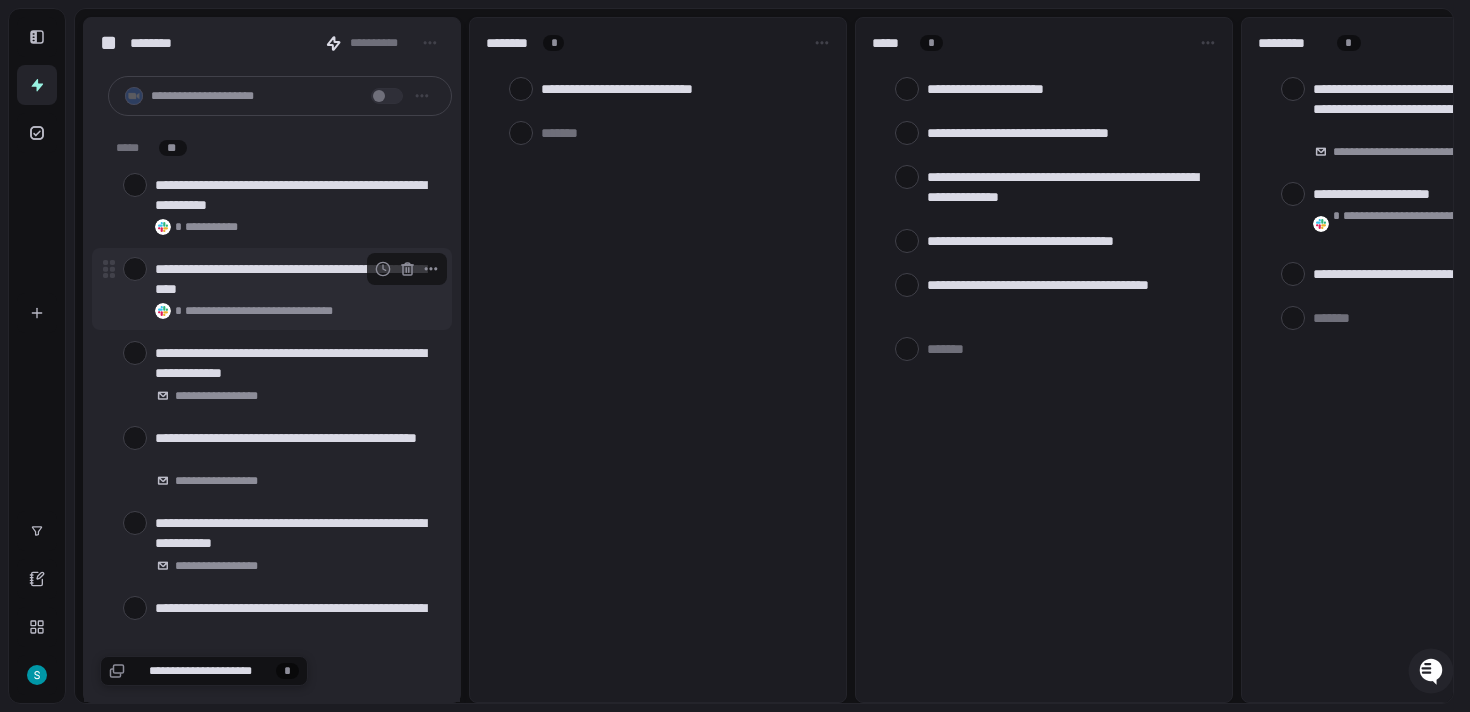 click at bounding box center [135, 269] 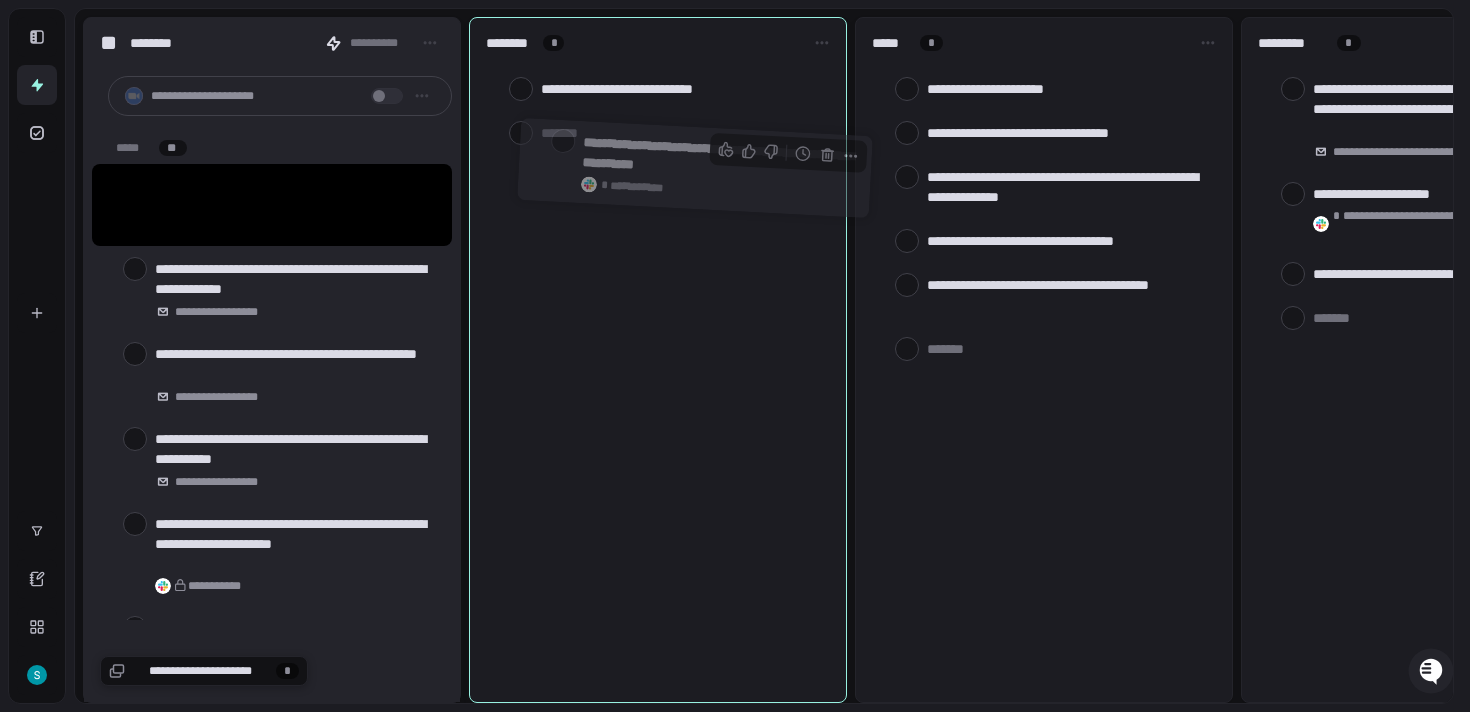 drag, startPoint x: 188, startPoint y: 180, endPoint x: 615, endPoint y: 143, distance: 428.60004 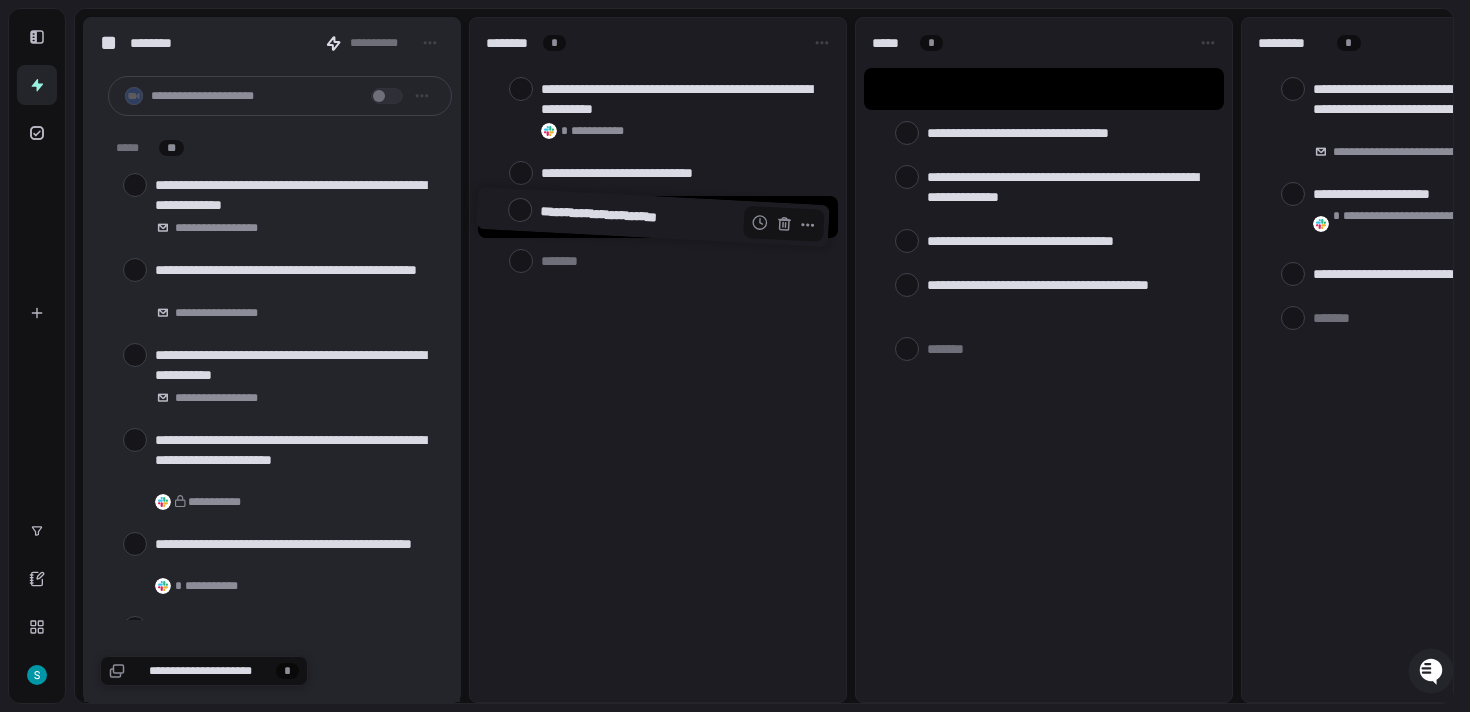 drag, startPoint x: 1013, startPoint y: 90, endPoint x: 626, endPoint y: 220, distance: 408.25116 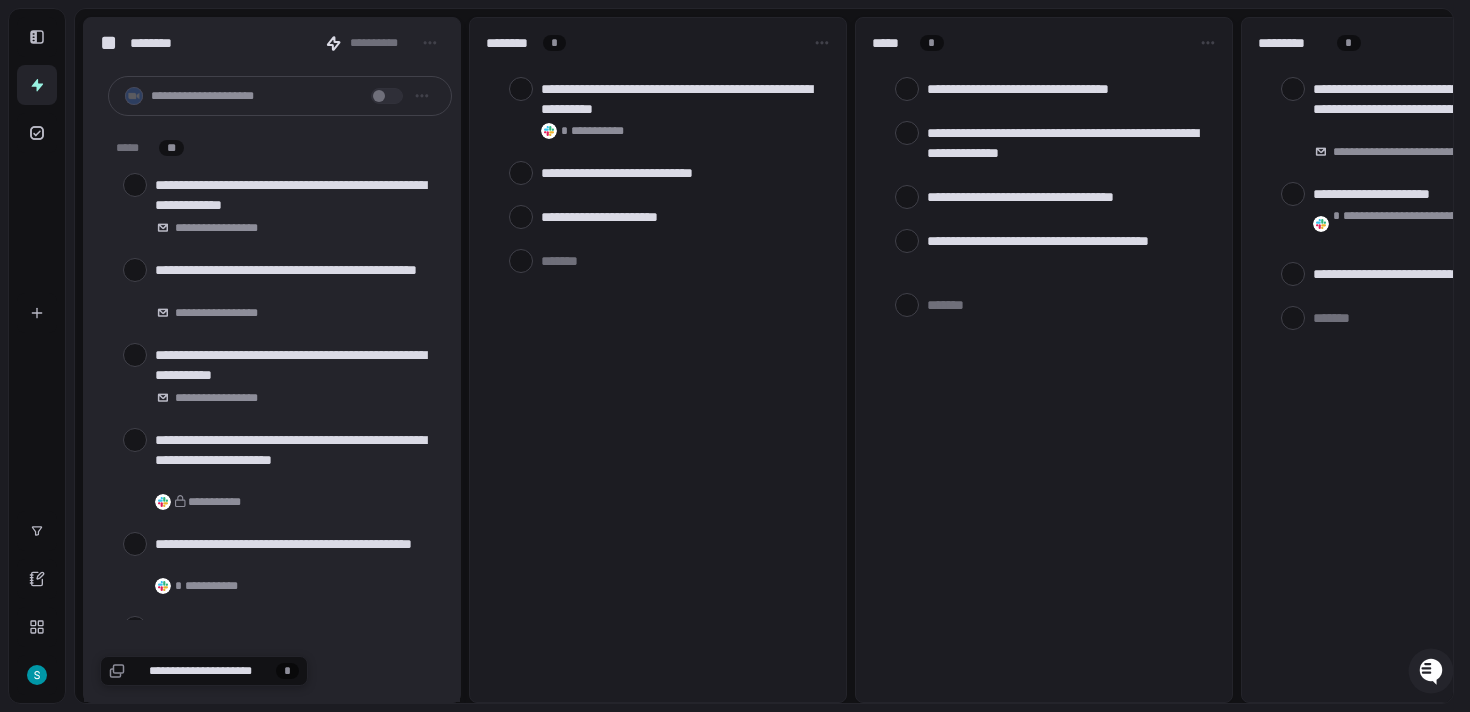 type on "*" 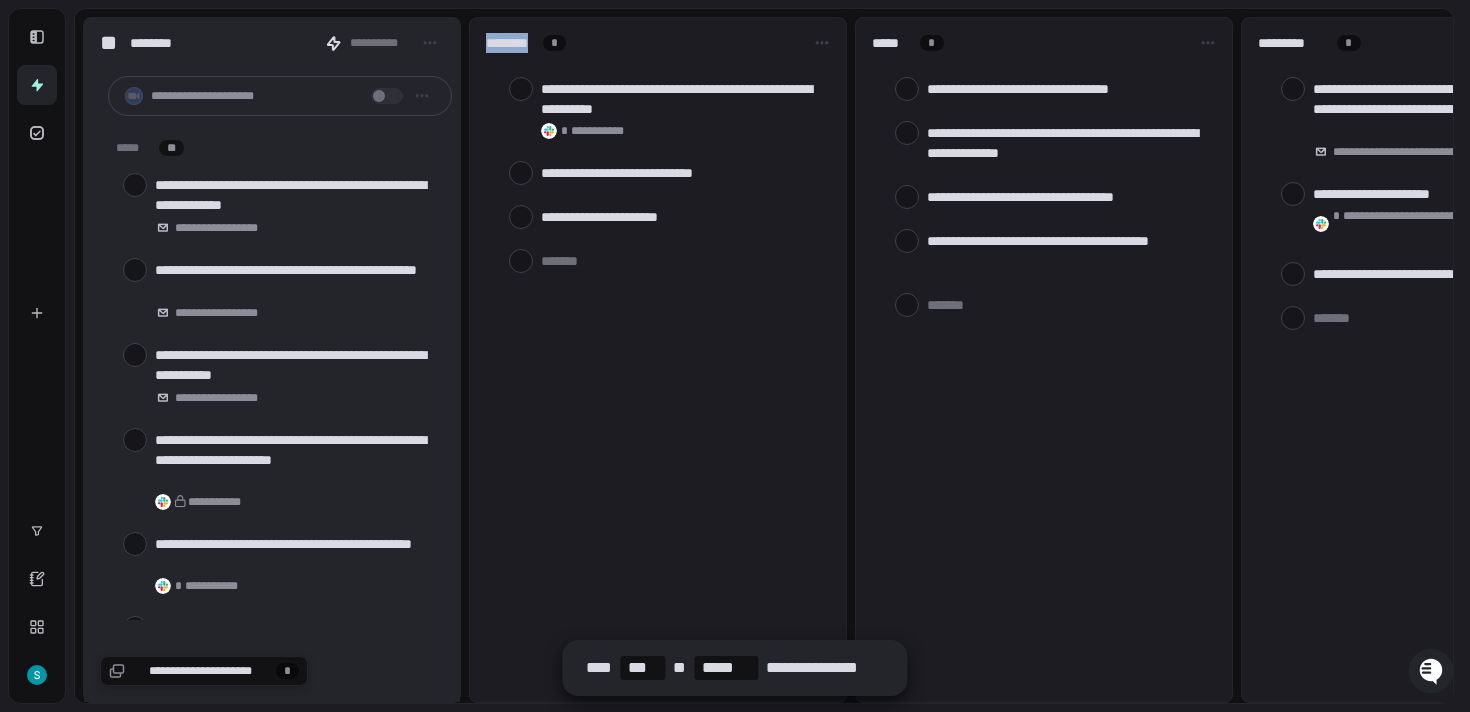 type 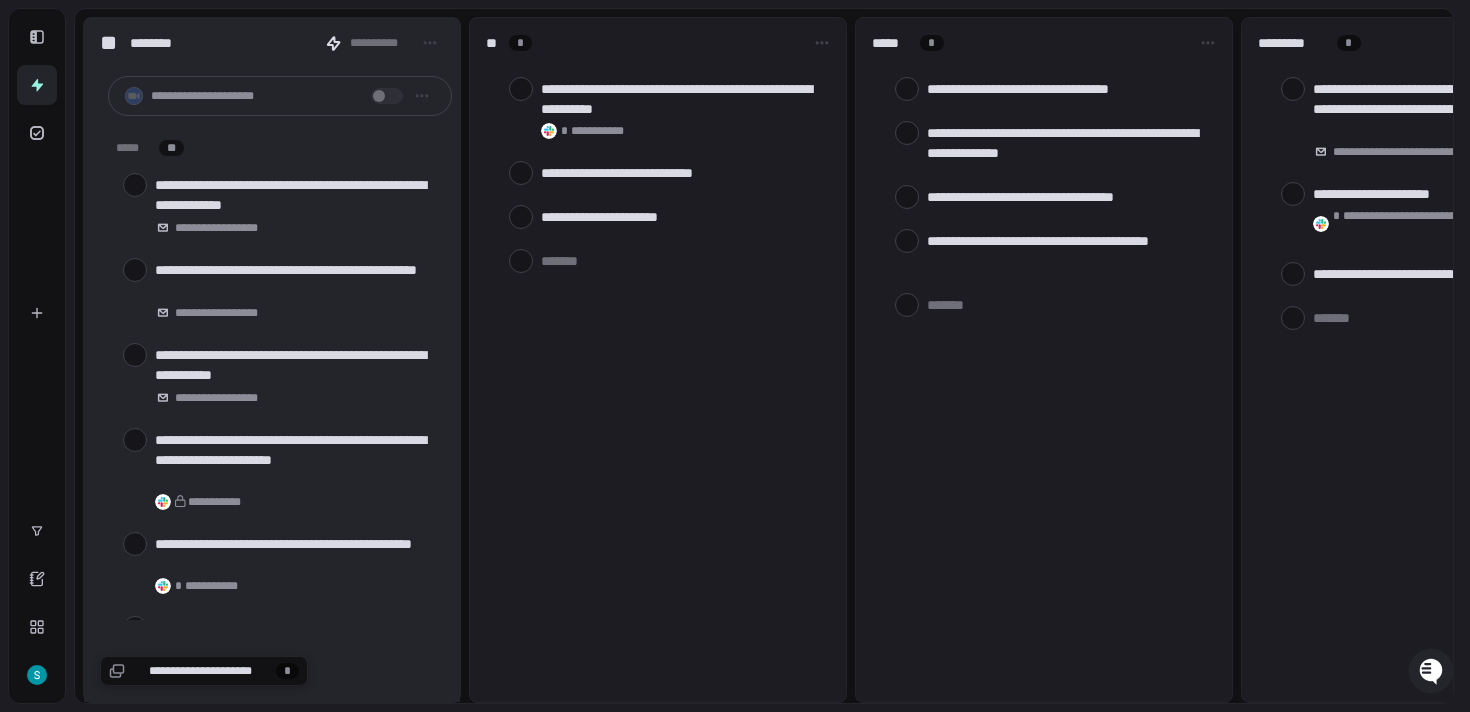 type on "*" 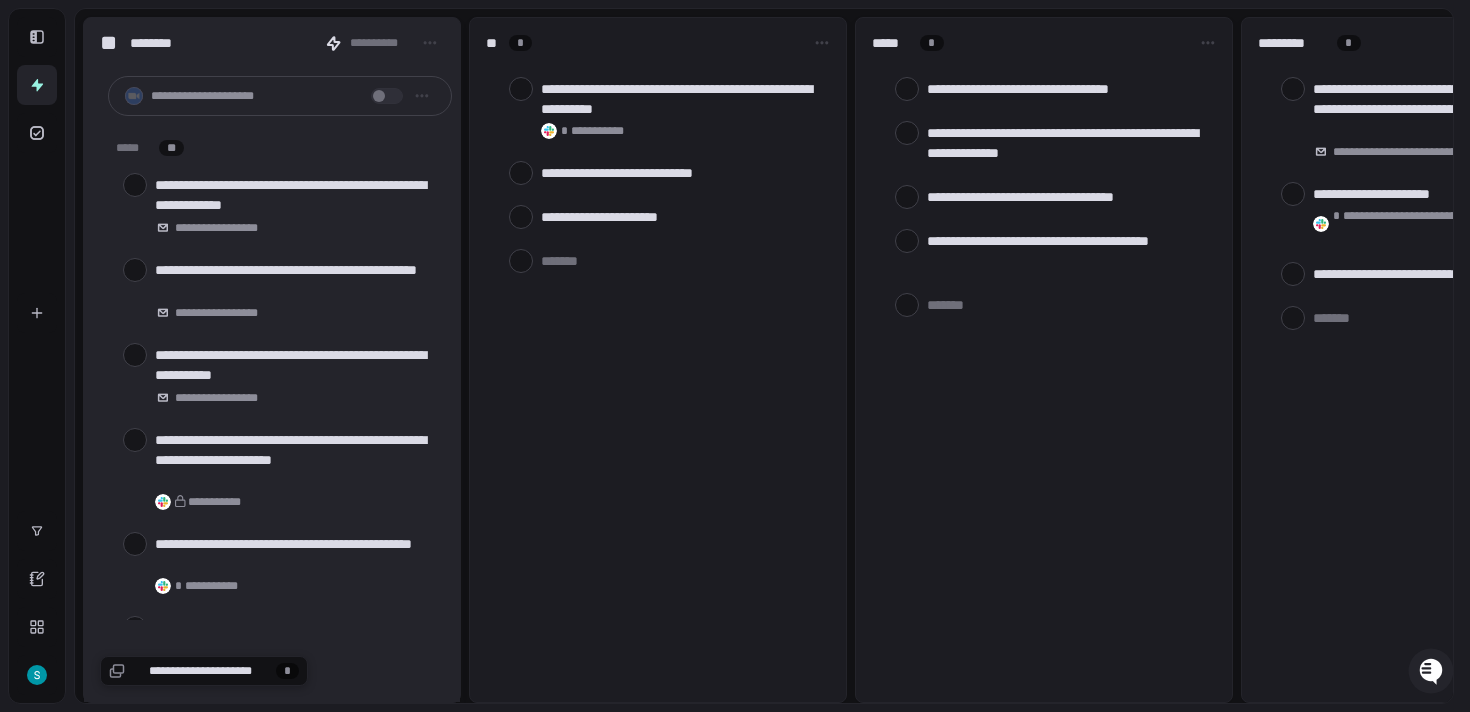 click on "*****" at bounding box center (892, 43) 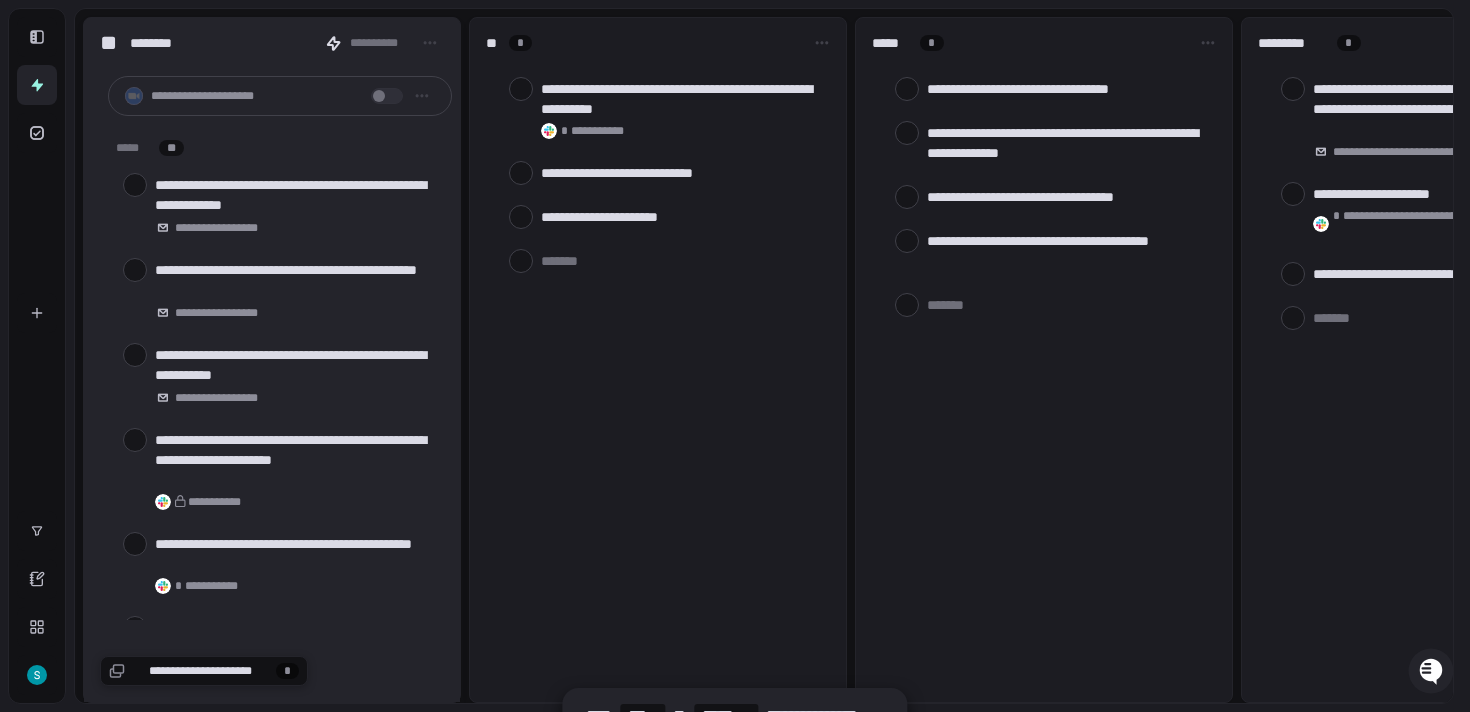 type 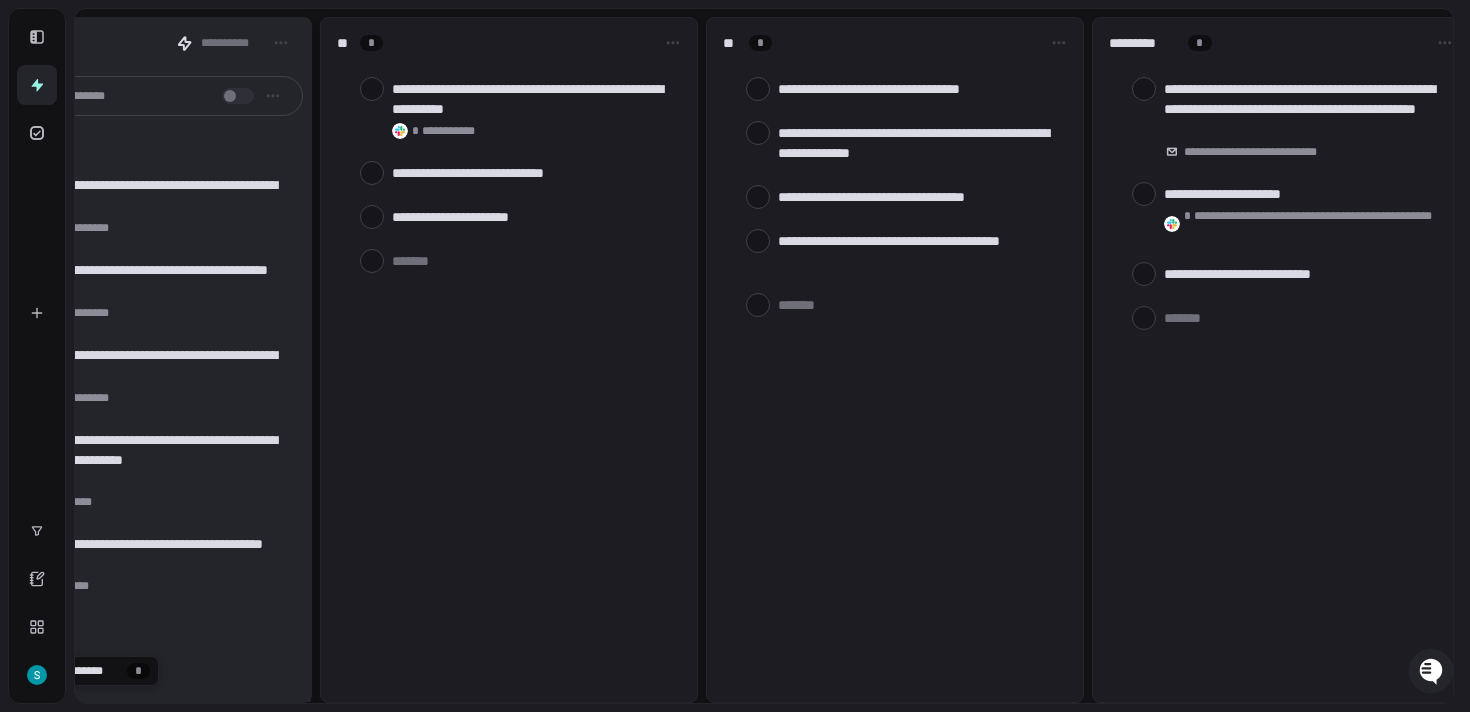 scroll, scrollTop: 0, scrollLeft: 591, axis: horizontal 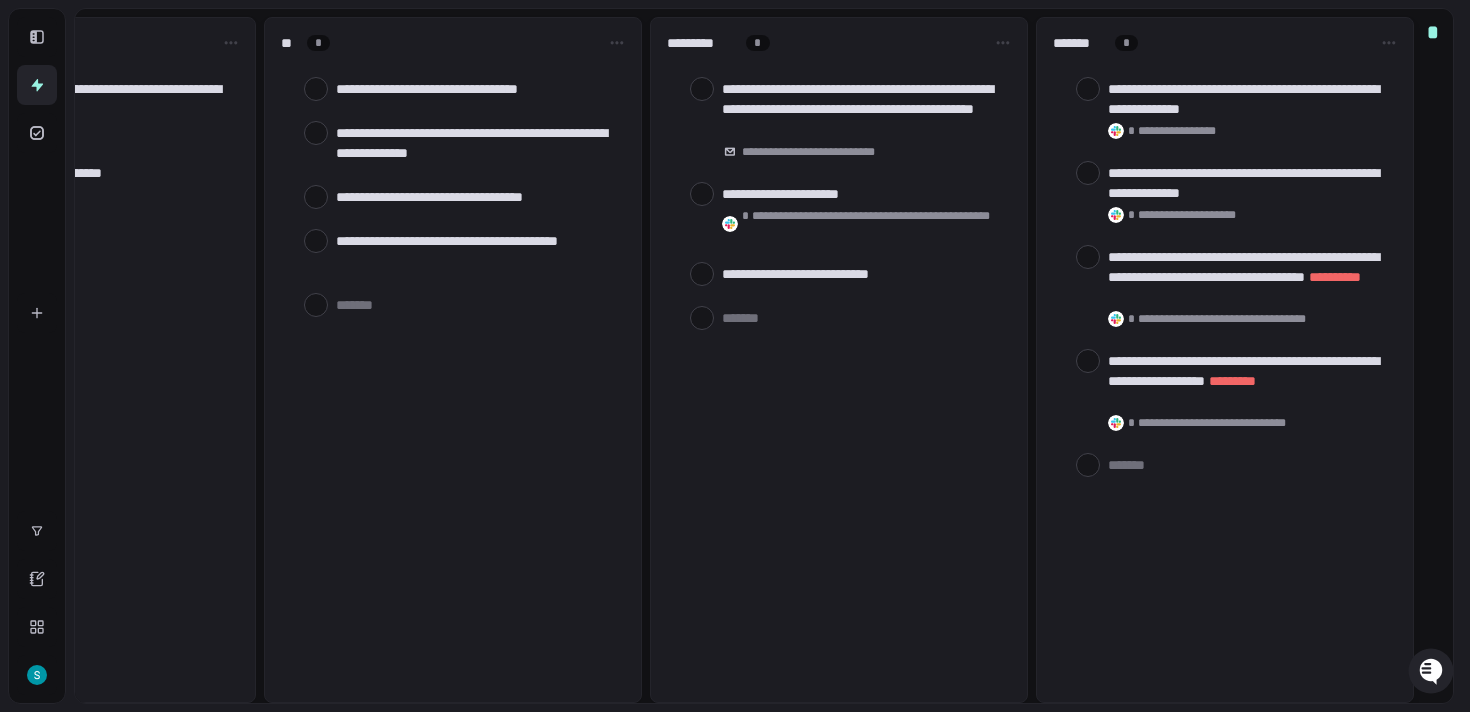 click on "*" at bounding box center (1433, 356) 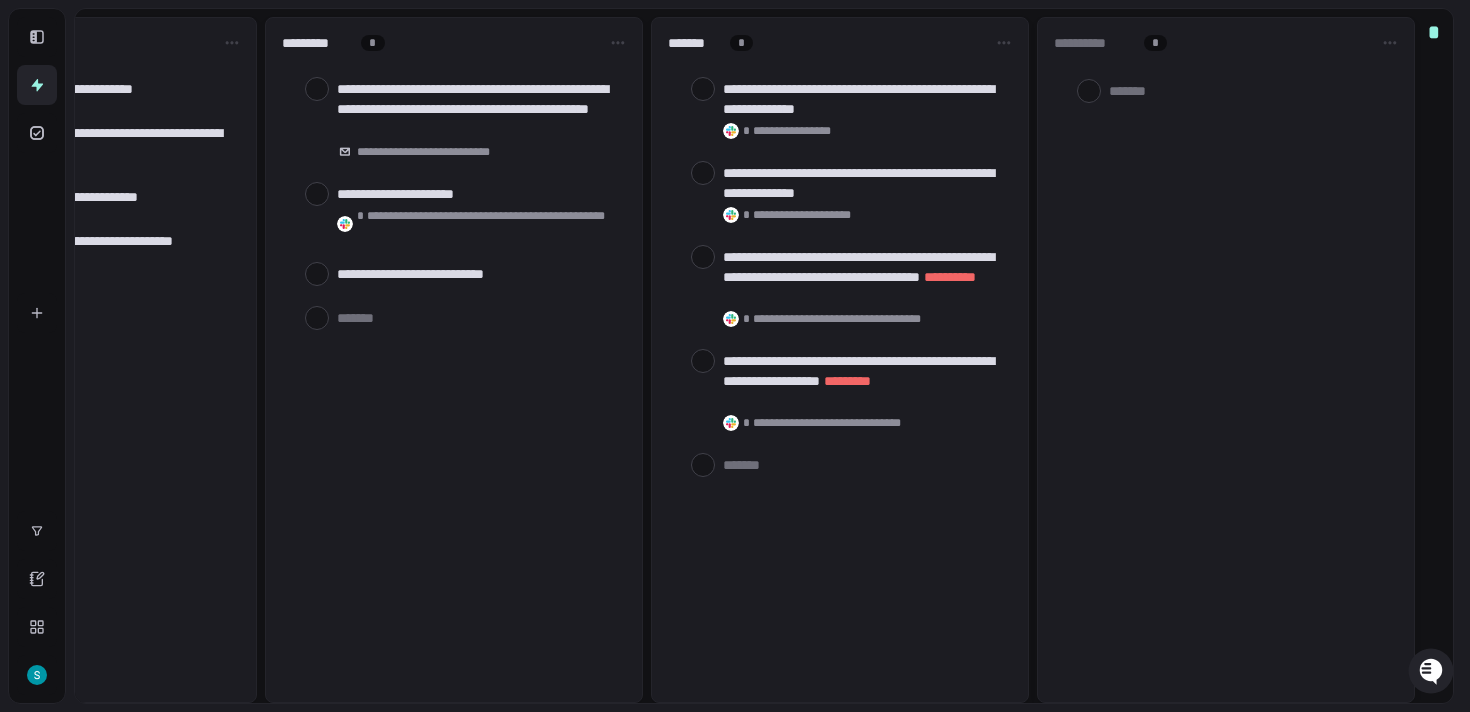 scroll, scrollTop: 0, scrollLeft: 977, axis: horizontal 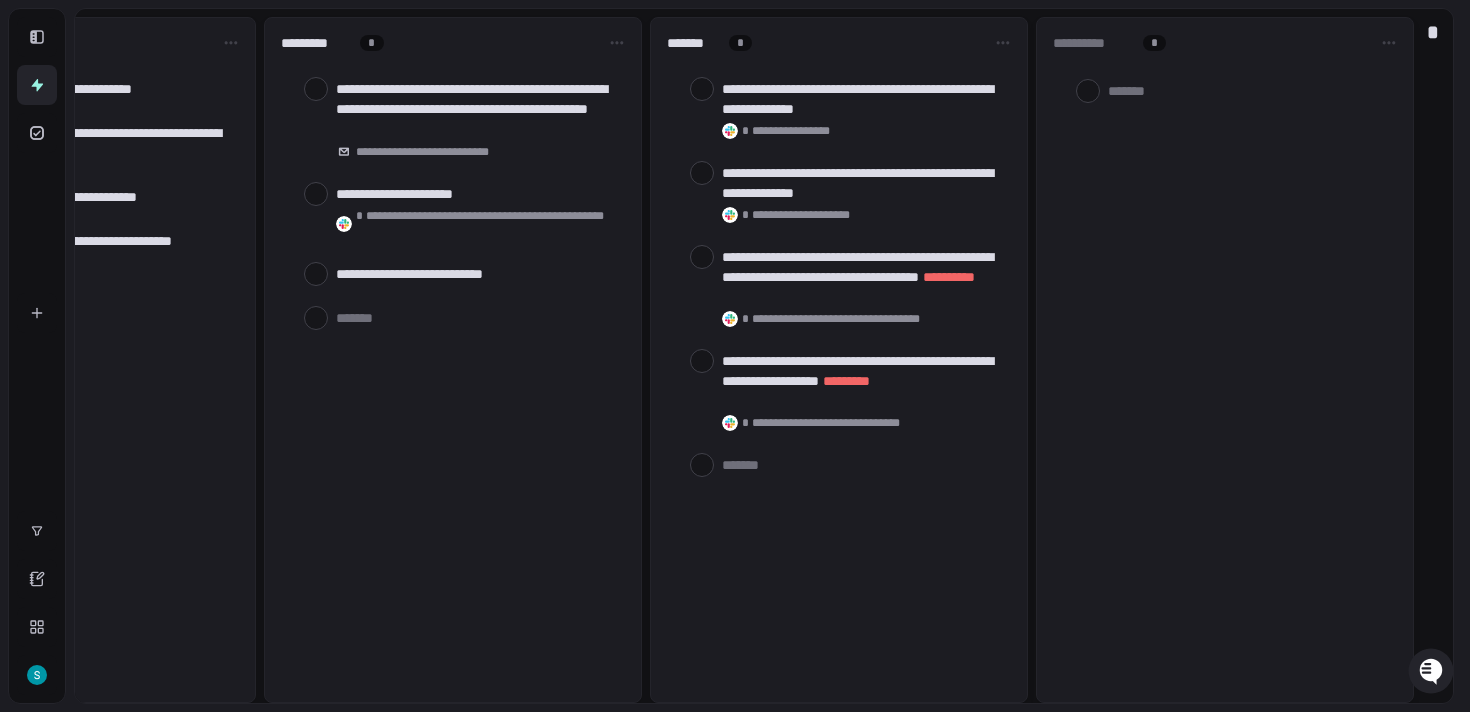 click on "**********" at bounding box center [453, 360] 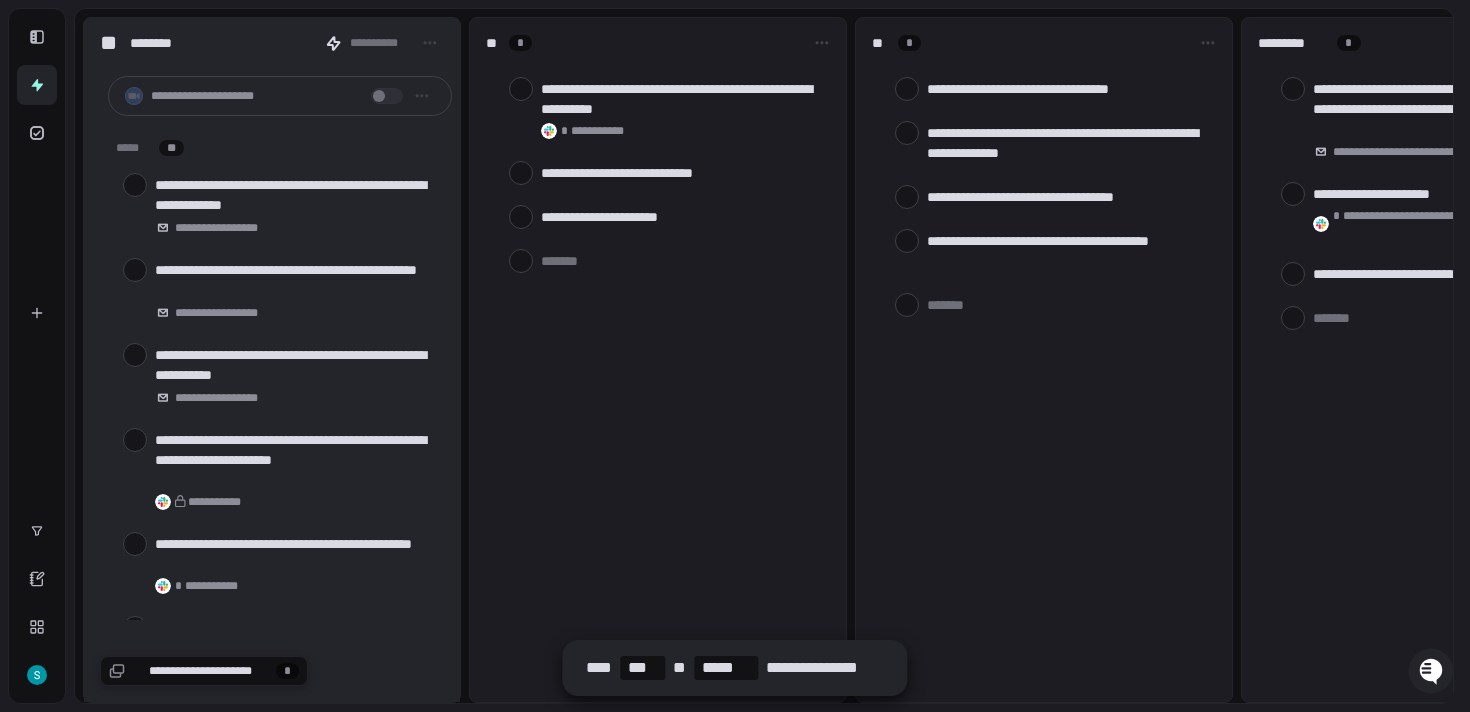 type on "*" 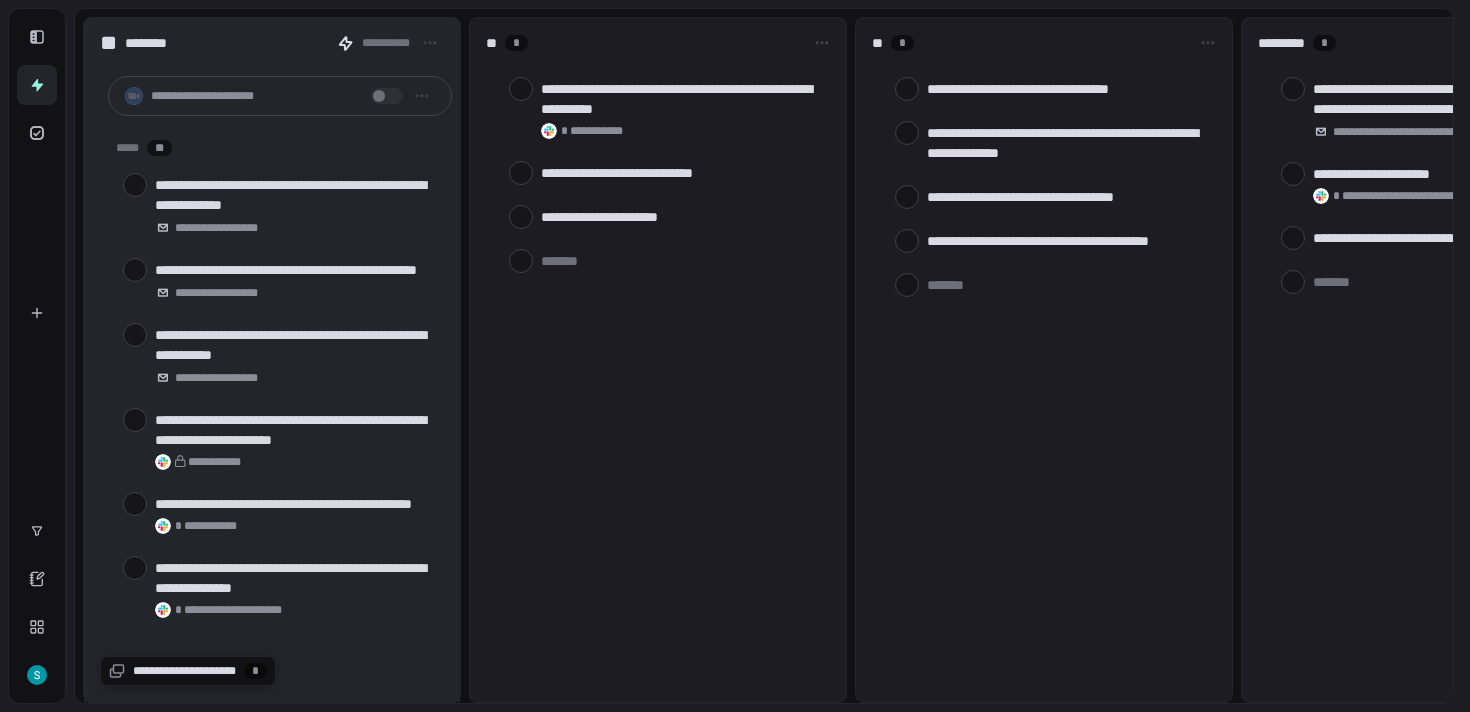 type on "*" 